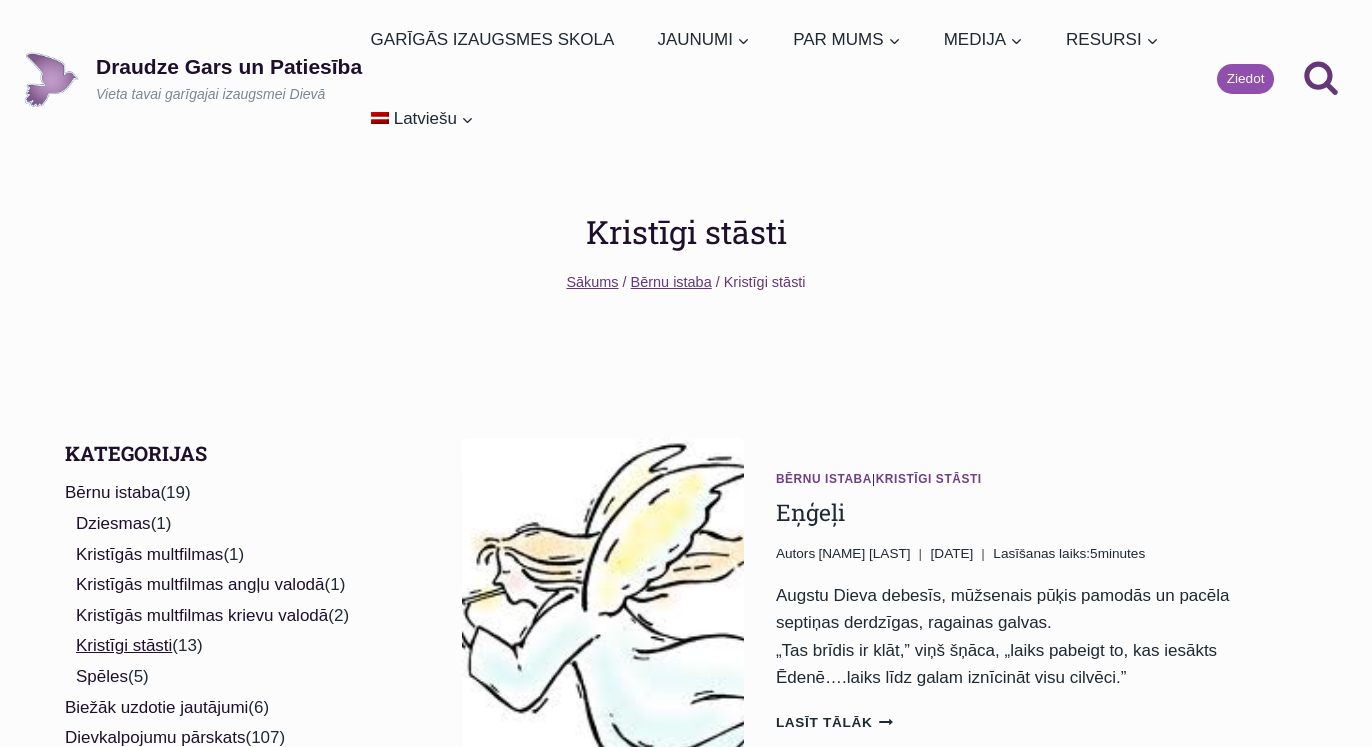 scroll, scrollTop: 0, scrollLeft: 0, axis: both 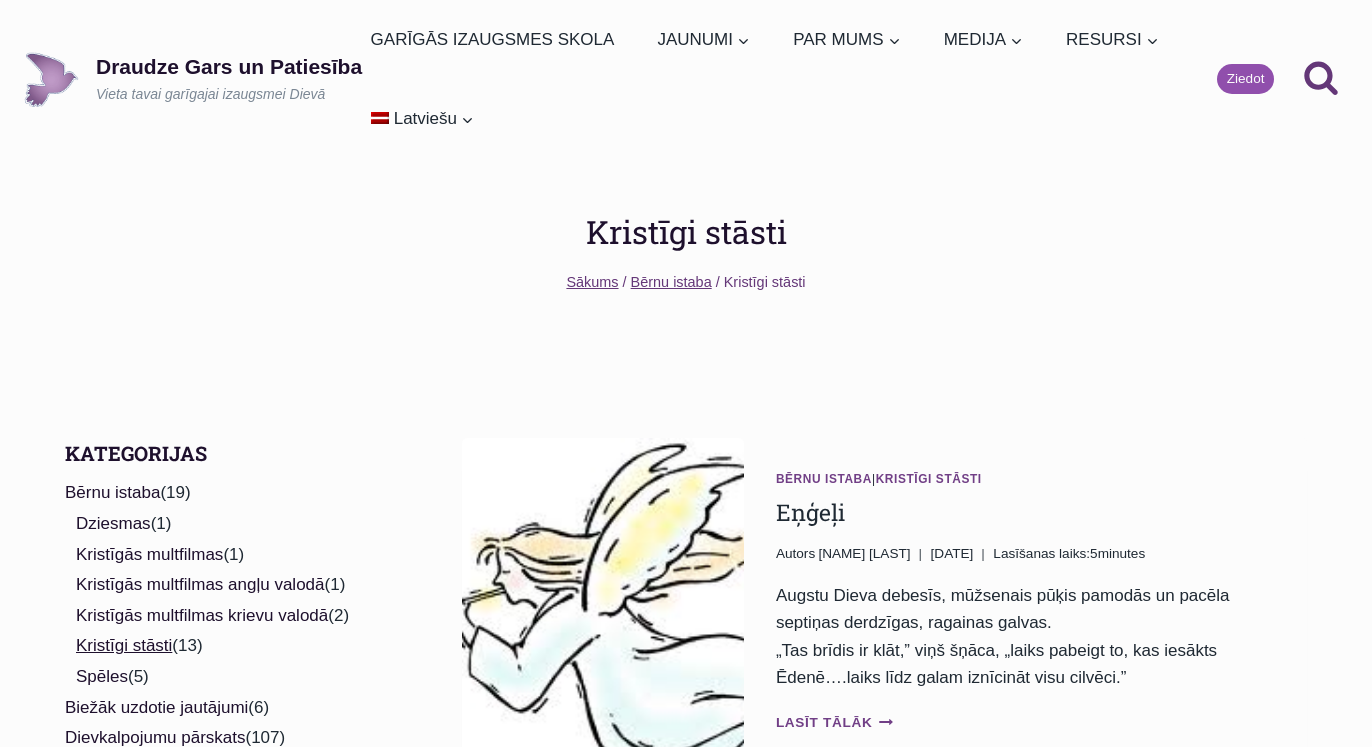 click on "Lasīt tālāk  Eņģeļi Continue" at bounding box center [834, 722] 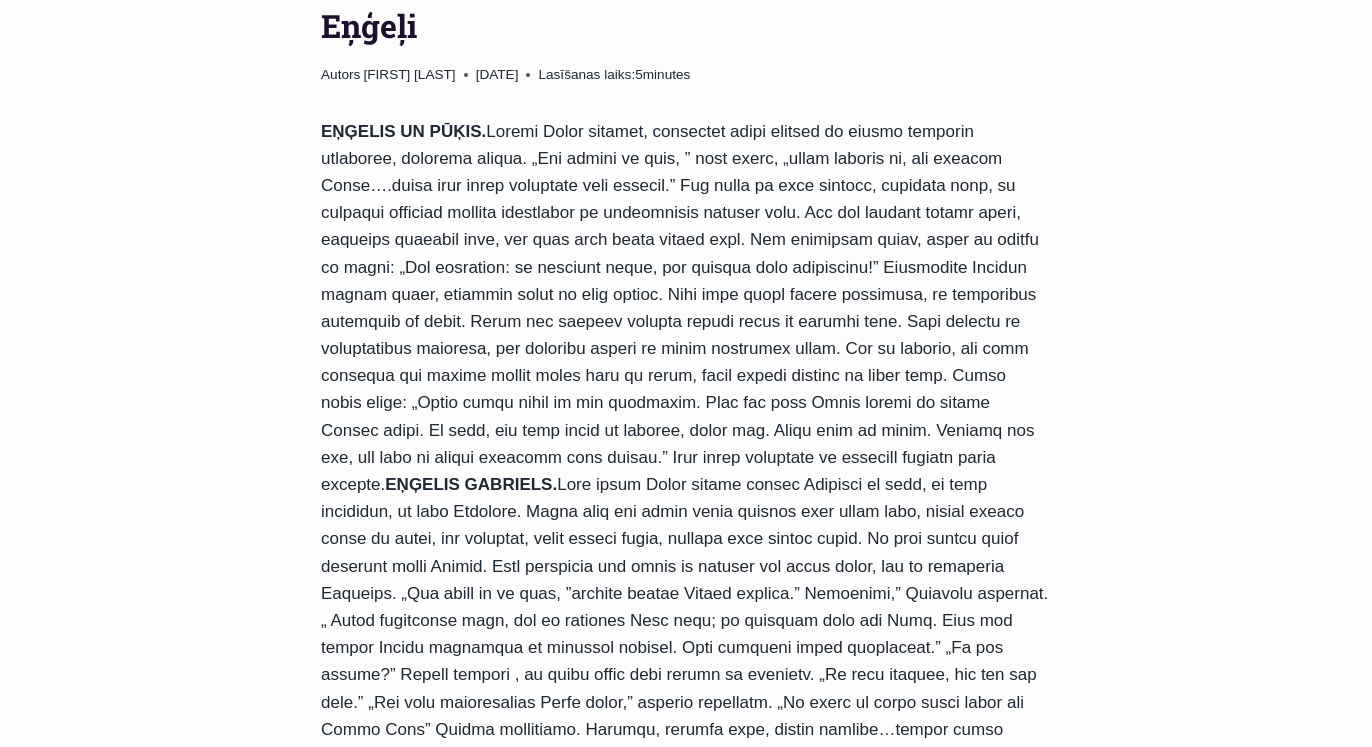 scroll, scrollTop: 0, scrollLeft: 0, axis: both 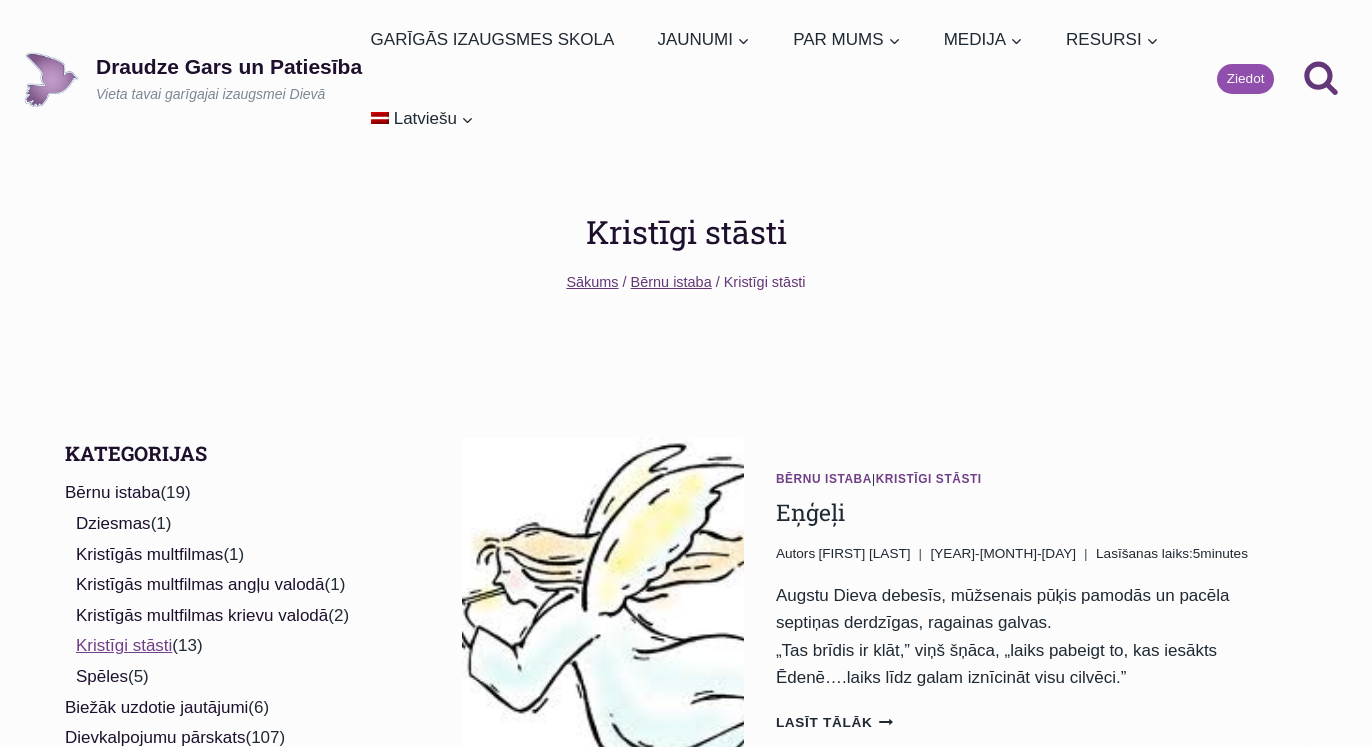 click on "Kristīgi stāsti" at bounding box center (124, 645) 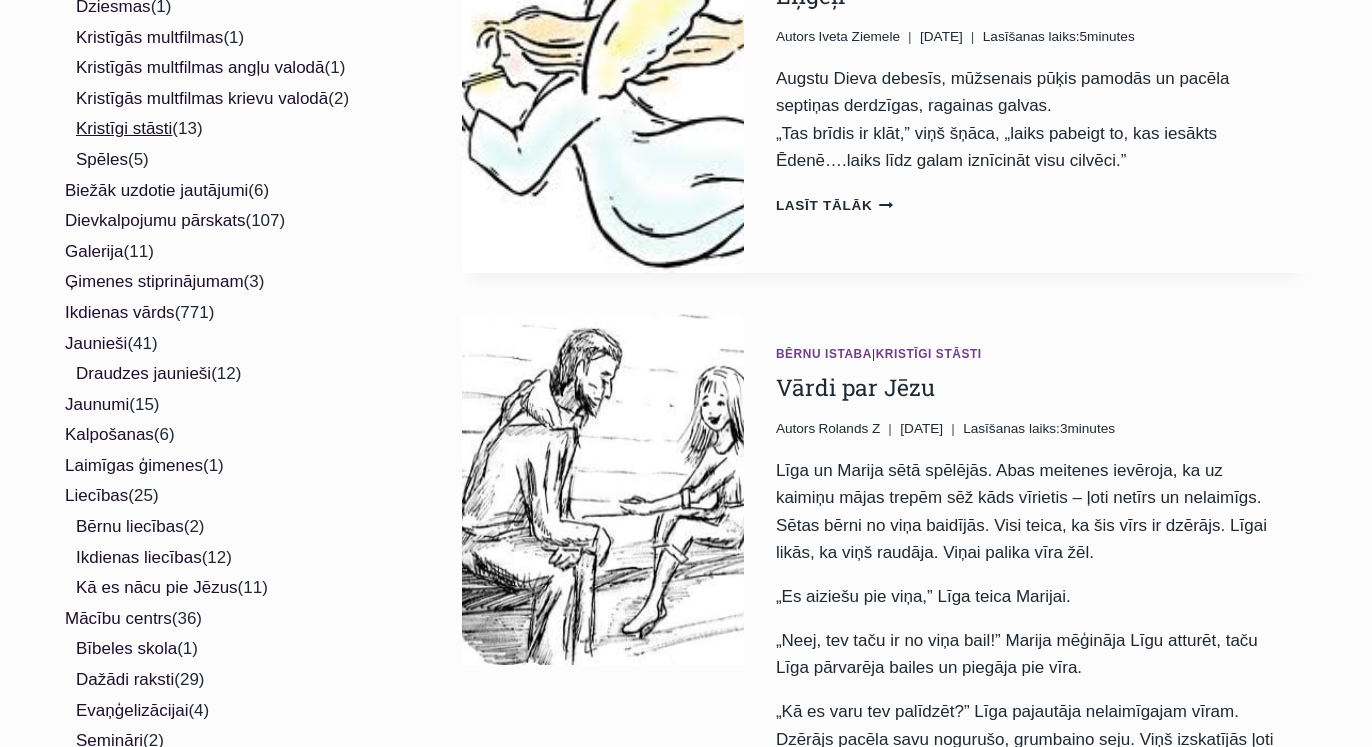scroll, scrollTop: 544, scrollLeft: 0, axis: vertical 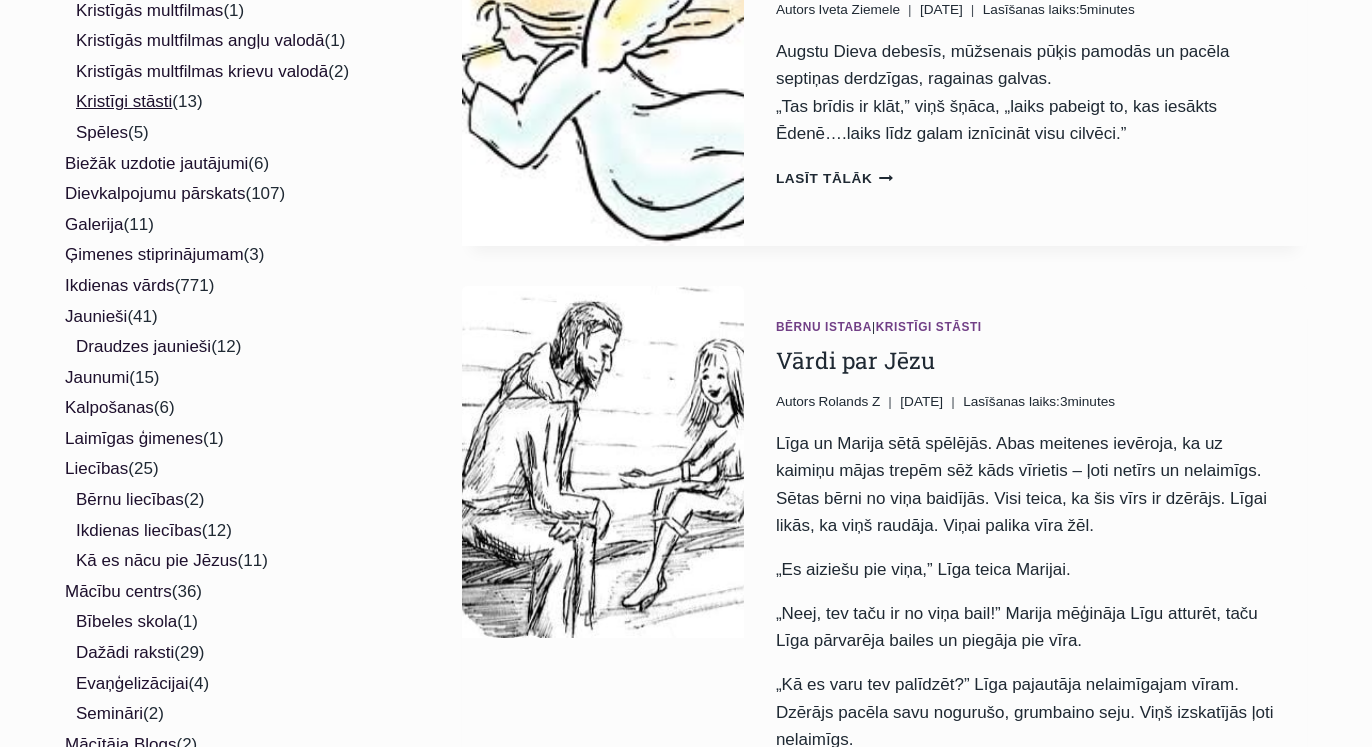 click on "Lasīt tālāk  Vārdi par Jēzu Continue" at bounding box center (834, 784) 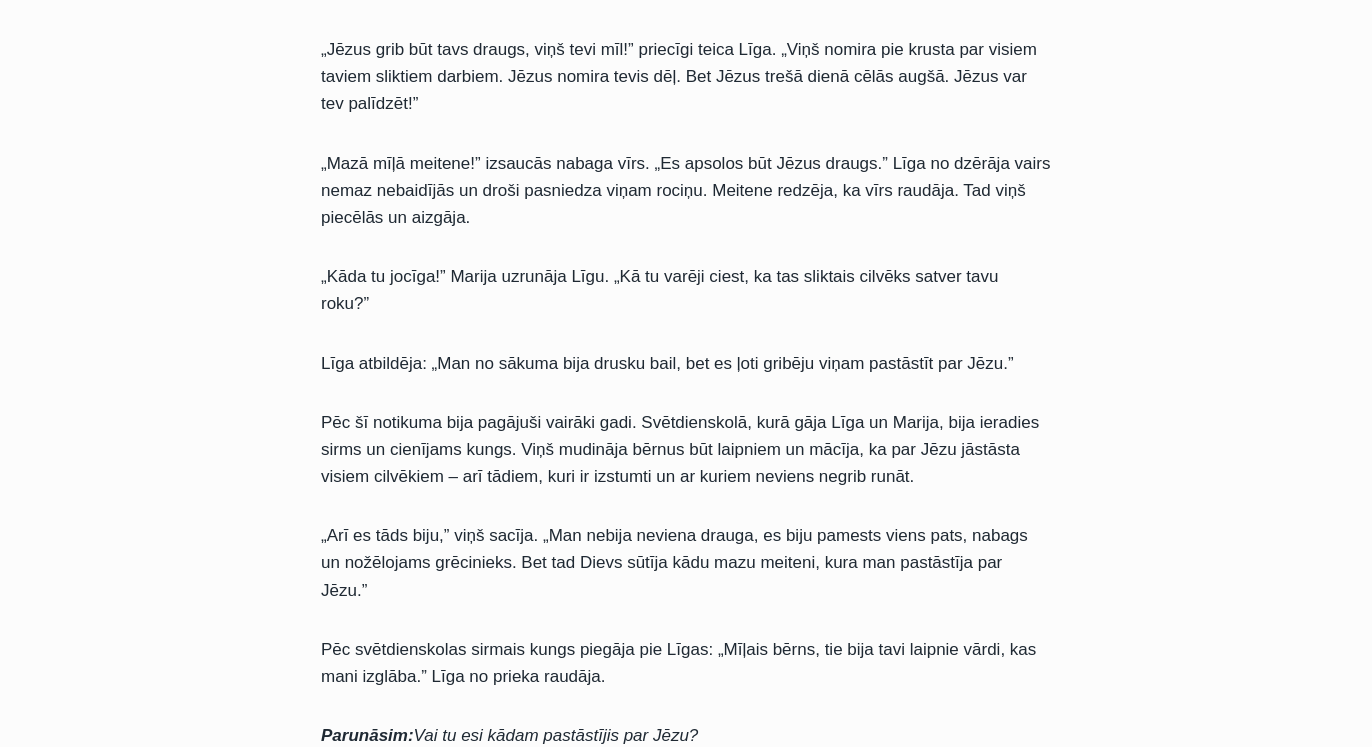 scroll, scrollTop: 1360, scrollLeft: 0, axis: vertical 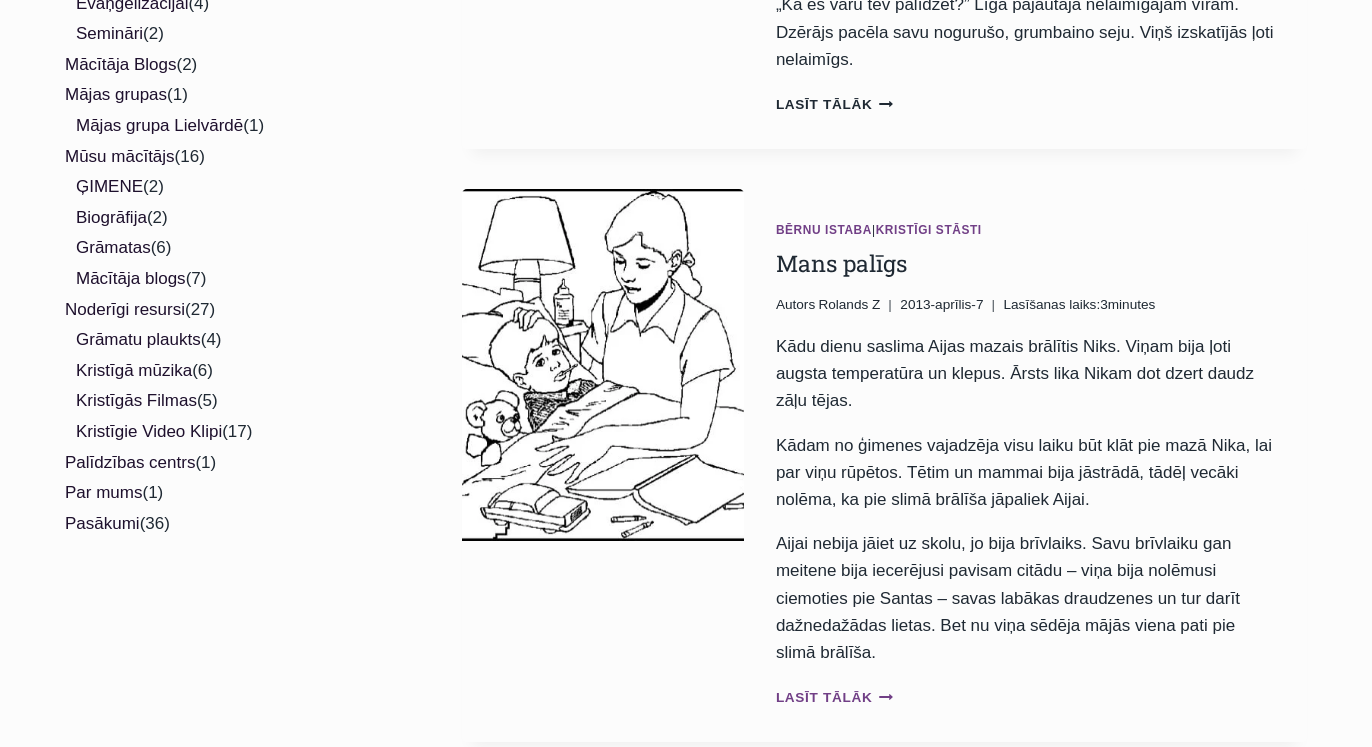 click on "Lasīt tālāk  Mans palīgs Continue" at bounding box center (834, 697) 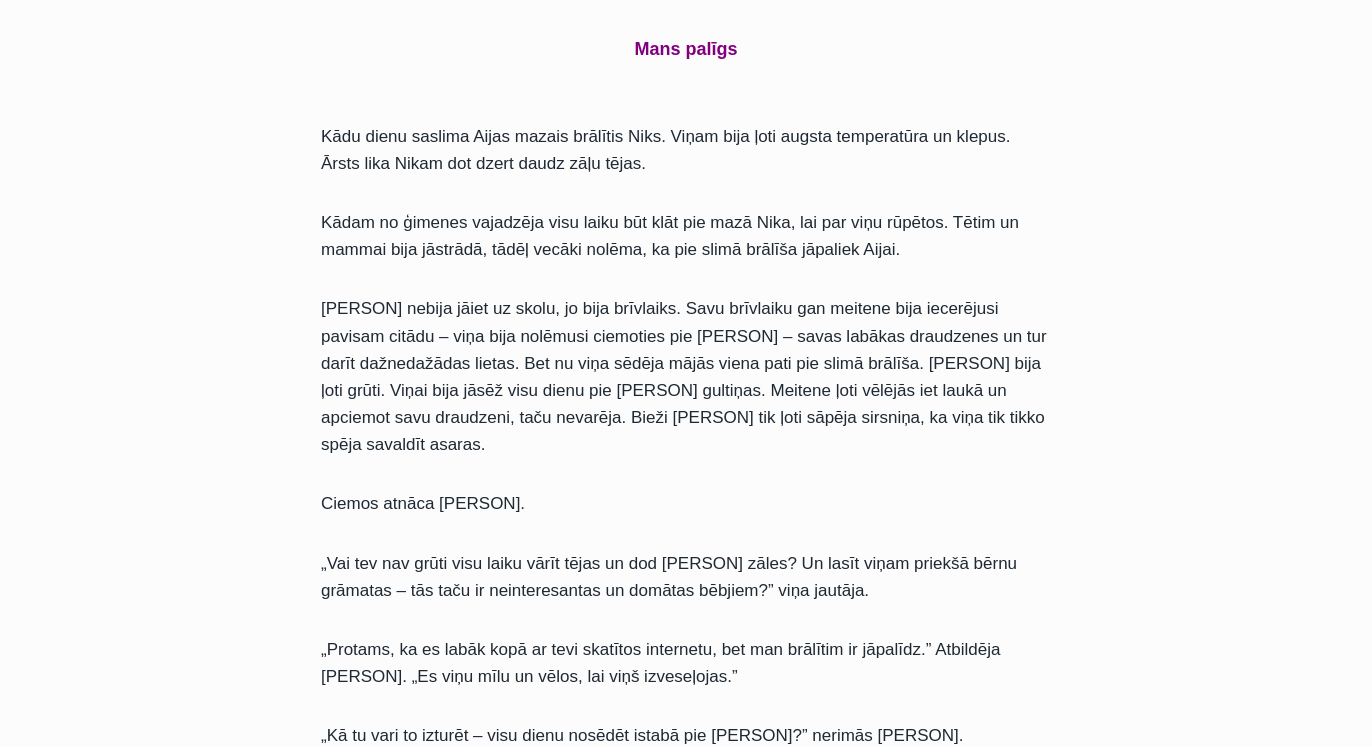 scroll, scrollTop: 680, scrollLeft: 0, axis: vertical 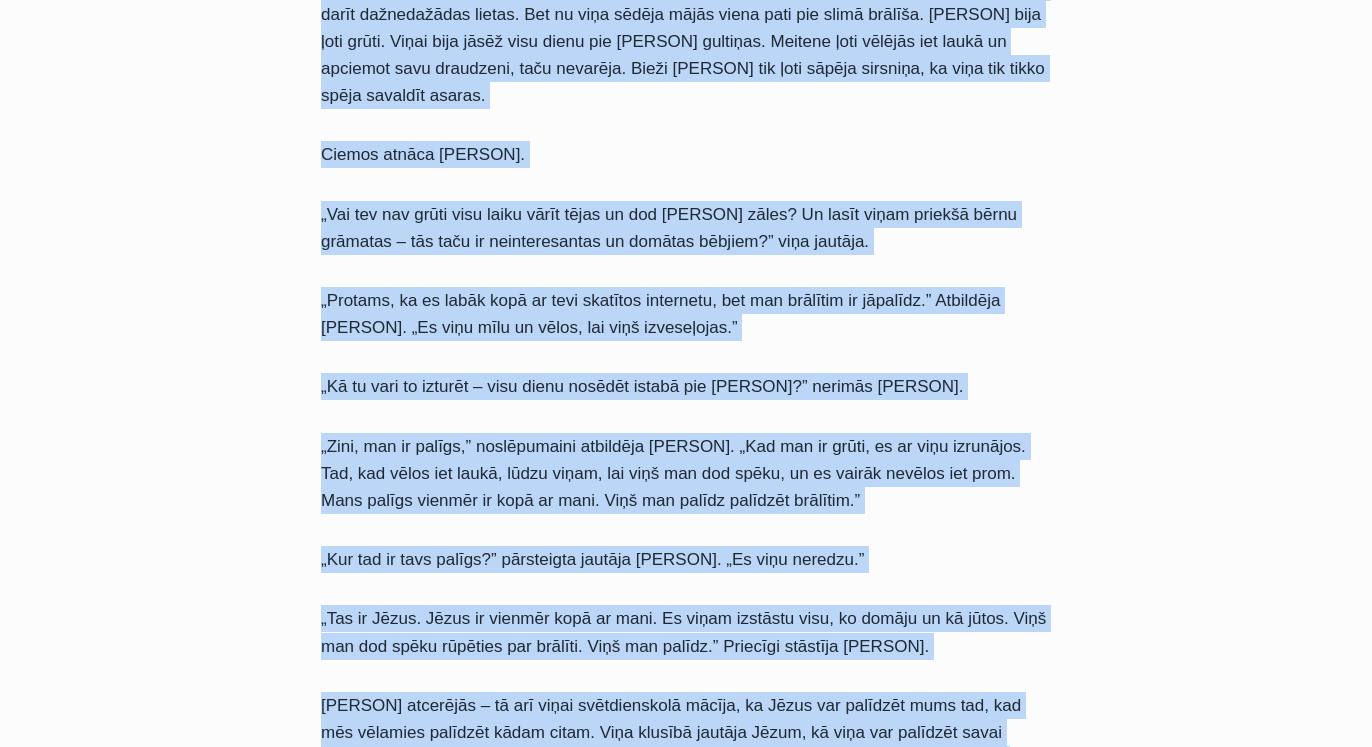 drag, startPoint x: 638, startPoint y: 58, endPoint x: 898, endPoint y: 684, distance: 677.8466 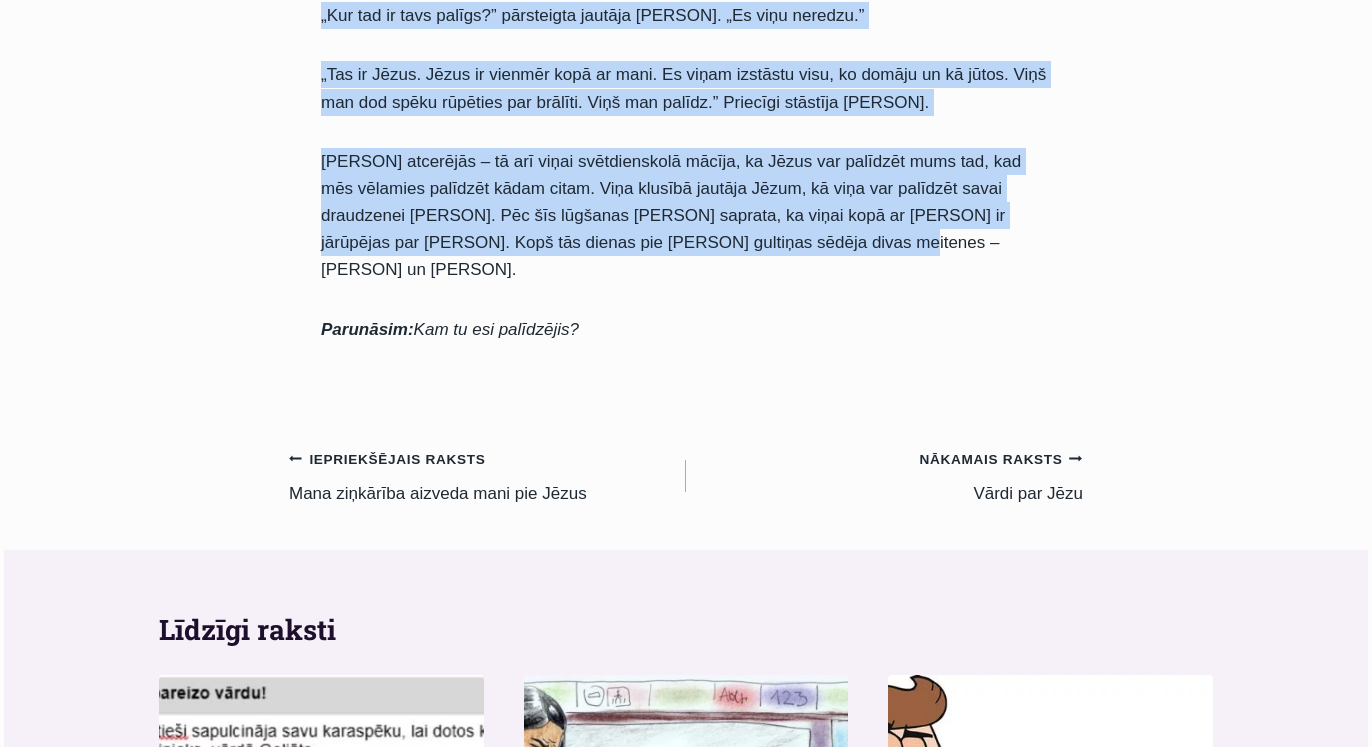 scroll, scrollTop: 1388, scrollLeft: 0, axis: vertical 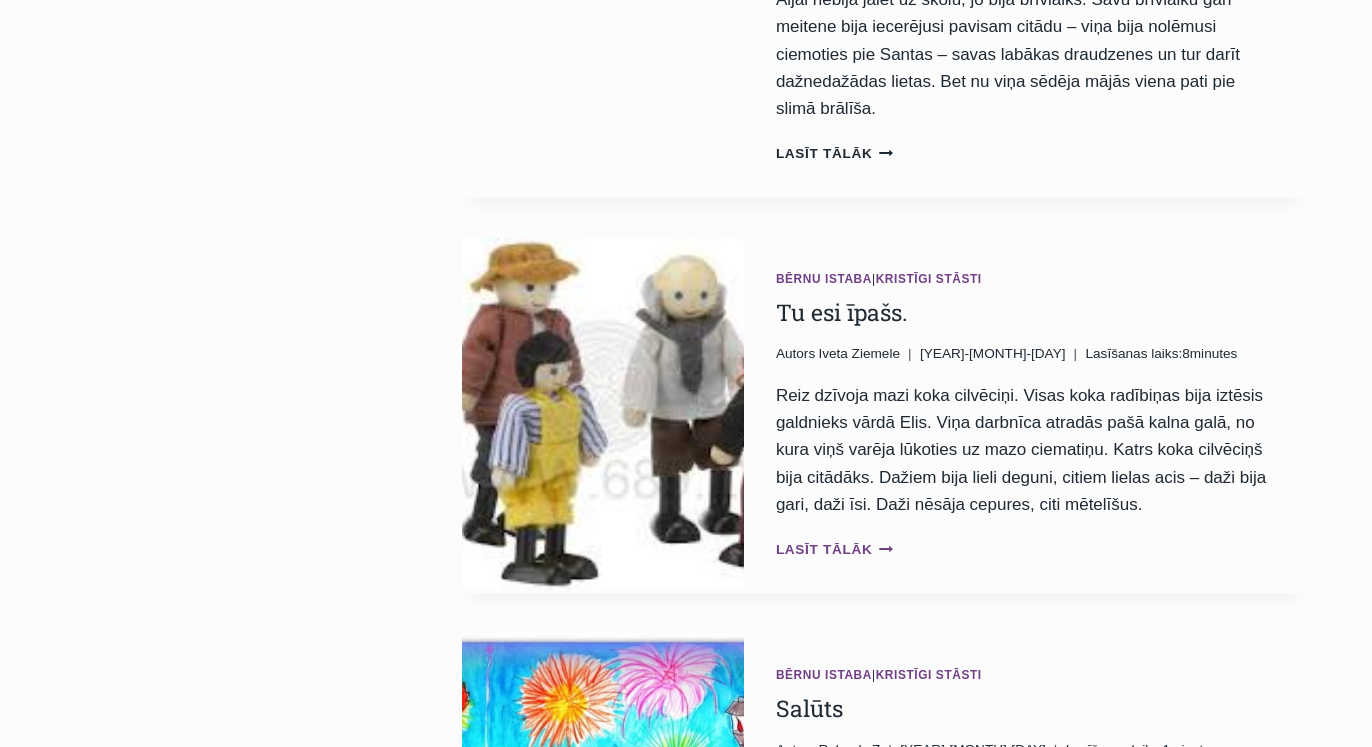click on "Lasīt tālāk  Tu esi īpašs. Continue" at bounding box center (834, 549) 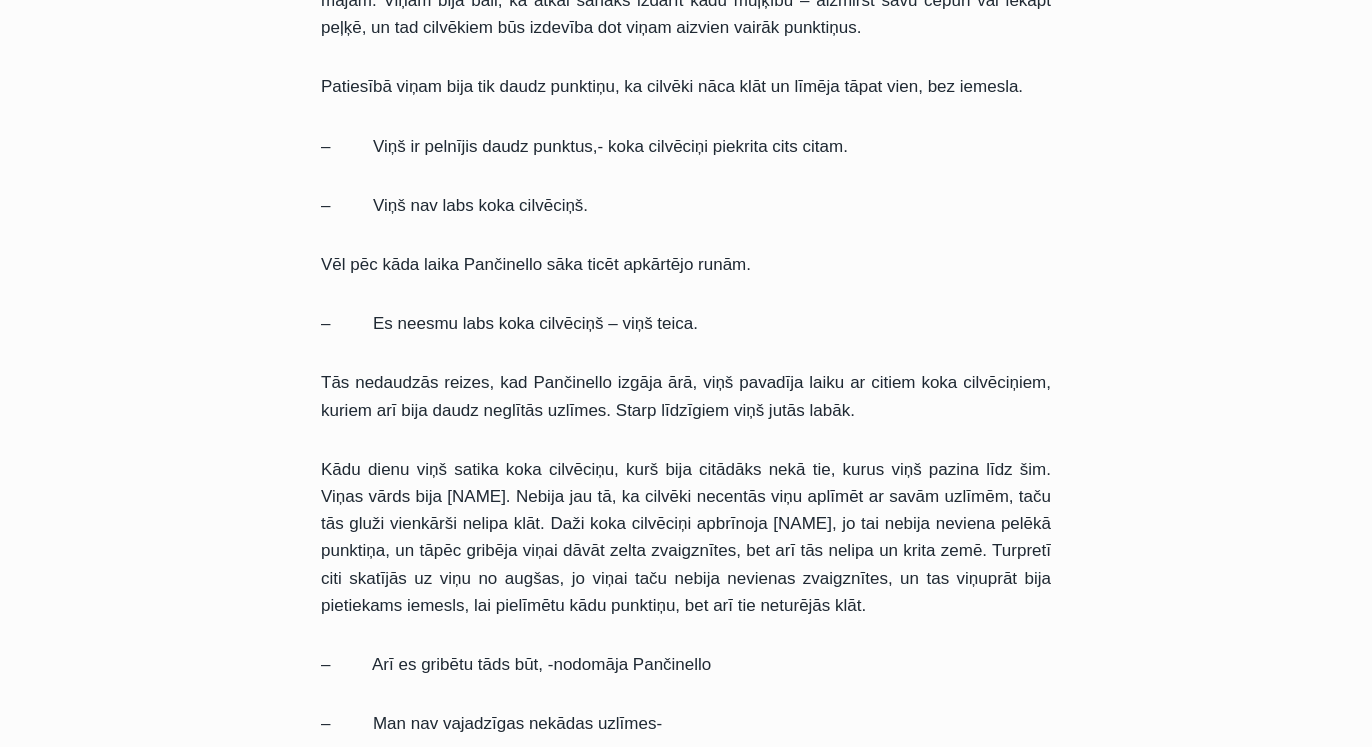 scroll, scrollTop: 1632, scrollLeft: 0, axis: vertical 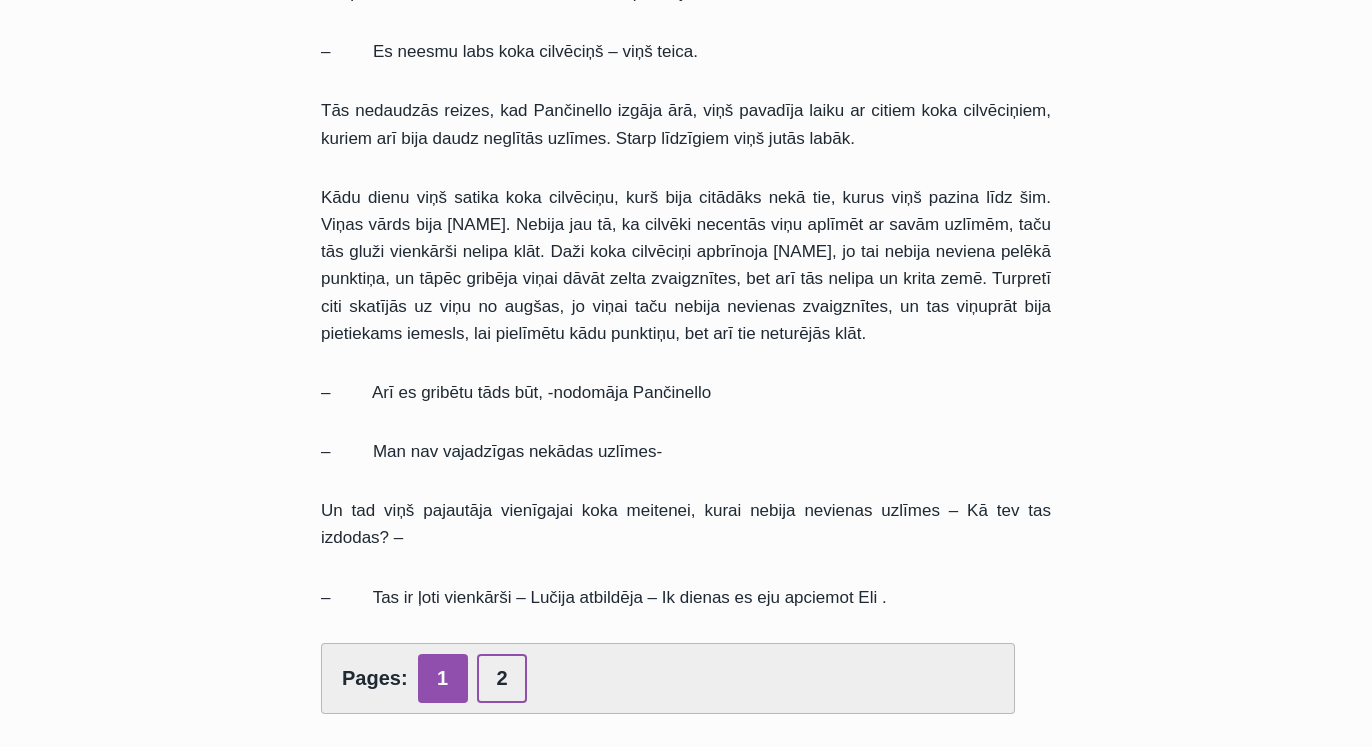 click on "2" at bounding box center [502, 678] 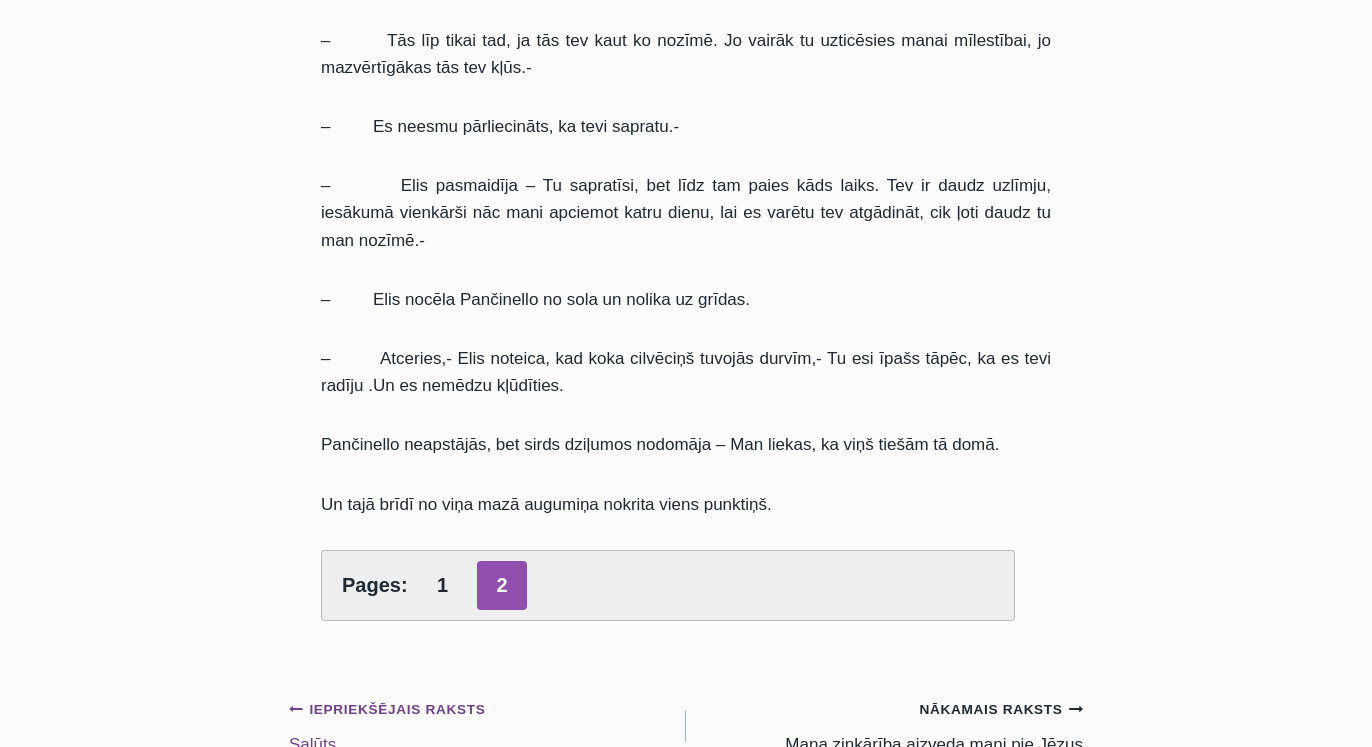 scroll, scrollTop: 2448, scrollLeft: 0, axis: vertical 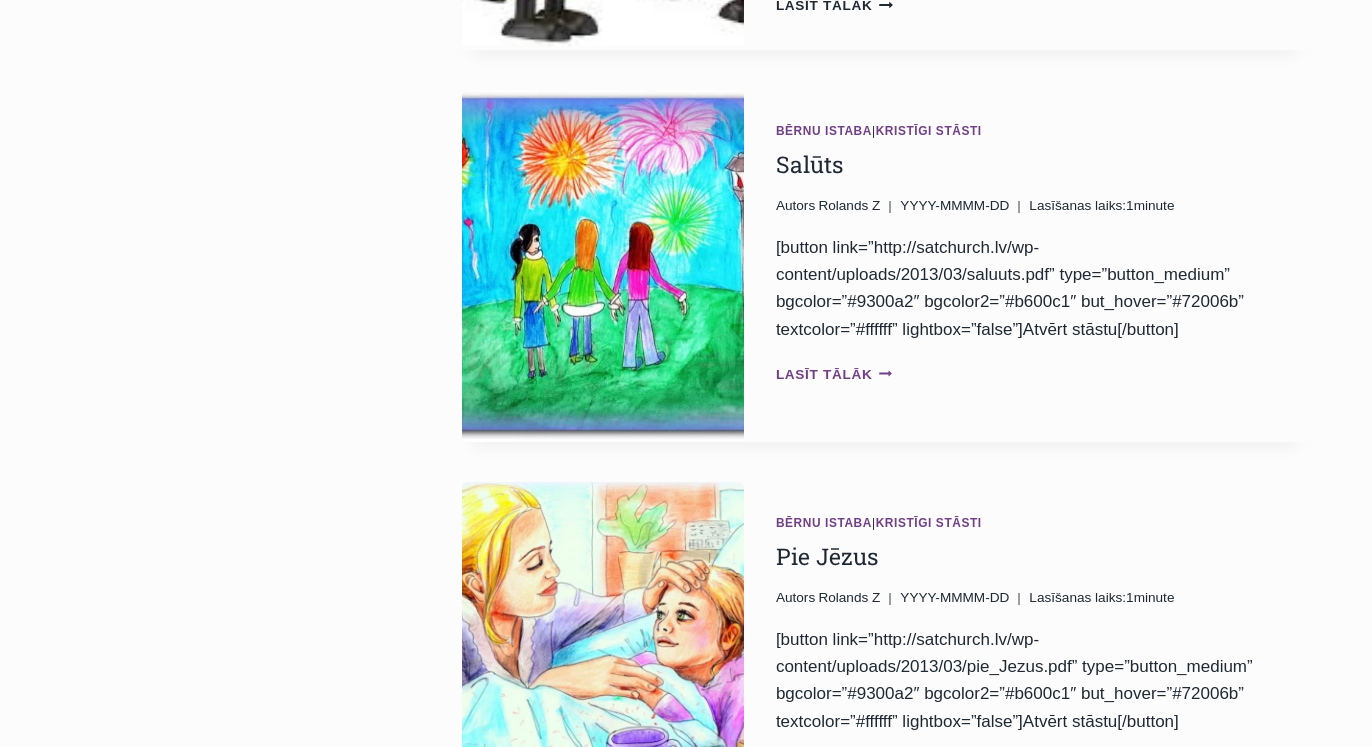 click on "Lasīt tālāk  Salūts Continue" at bounding box center [834, 374] 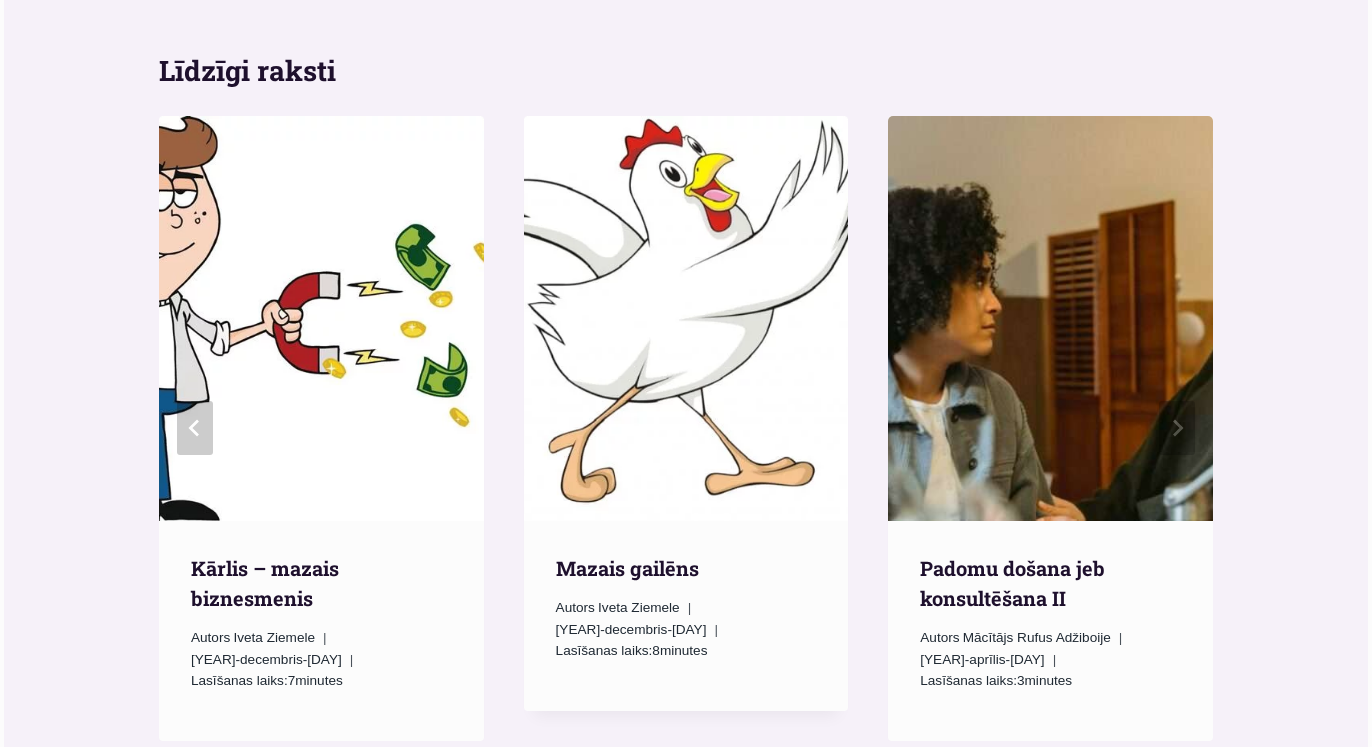 scroll, scrollTop: 680, scrollLeft: 0, axis: vertical 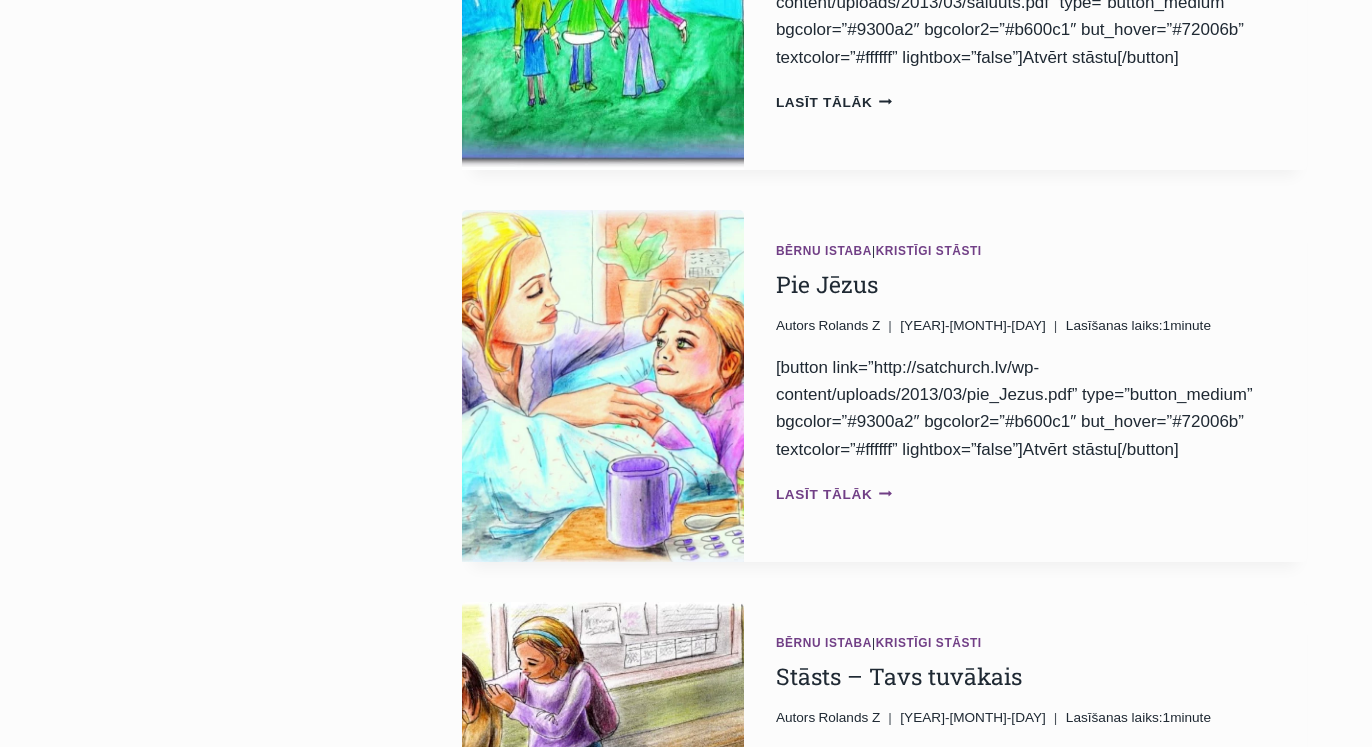 click on "Lasīt tālāk  Pie Jēzus Continue" at bounding box center [834, 494] 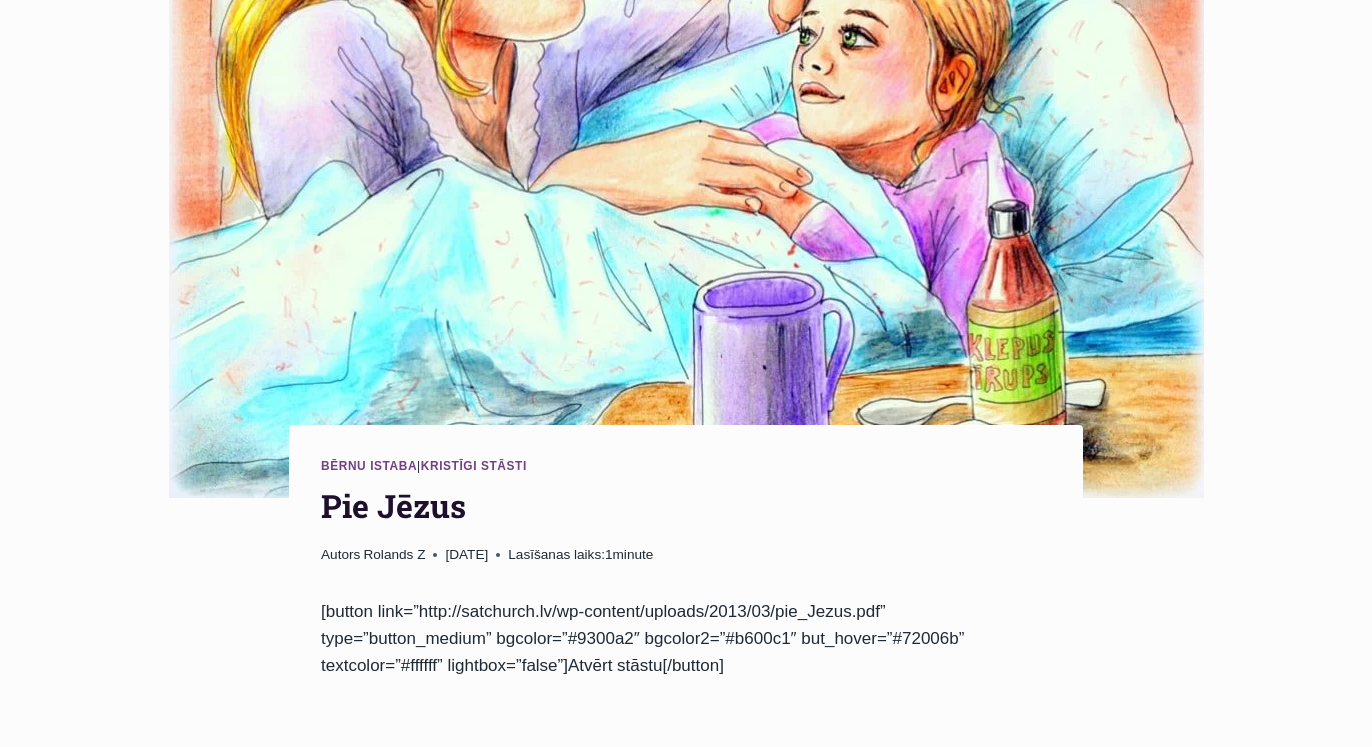 scroll, scrollTop: 544, scrollLeft: 0, axis: vertical 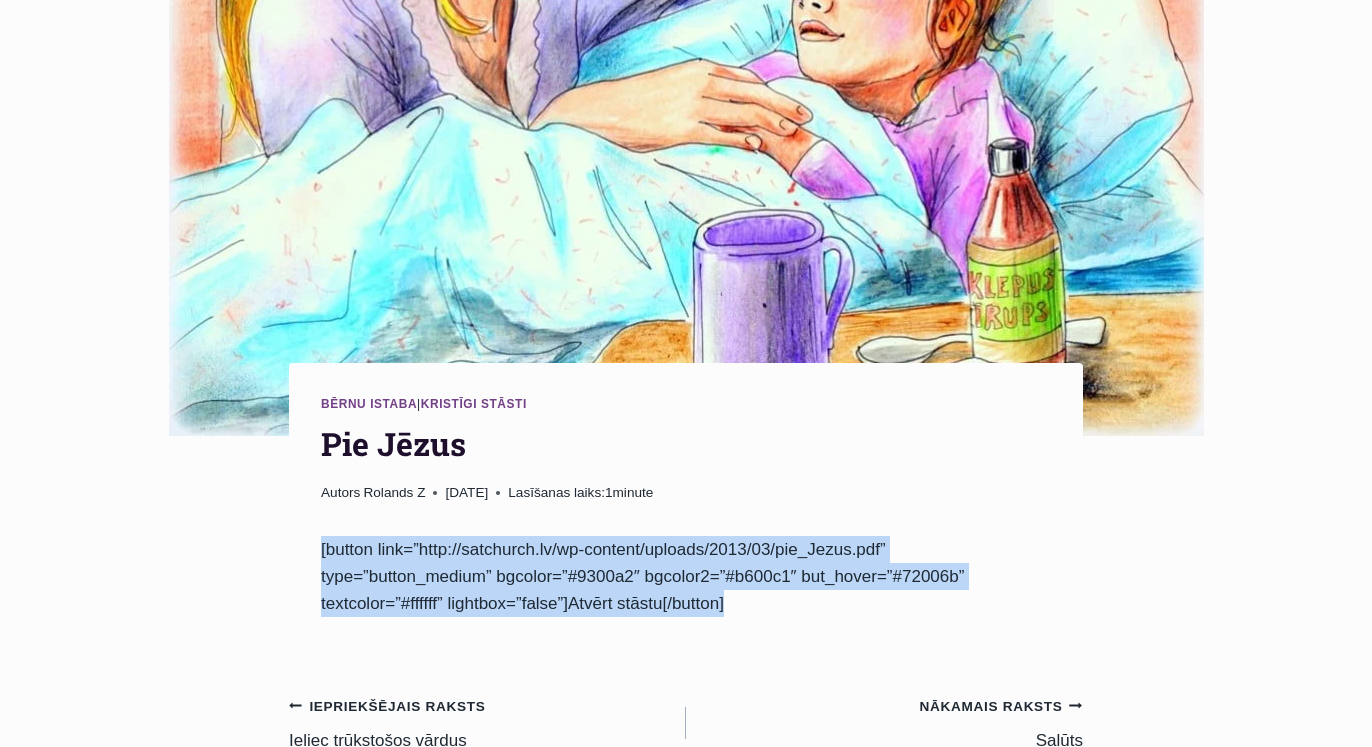 drag, startPoint x: 323, startPoint y: 468, endPoint x: 765, endPoint y: 551, distance: 449.72546 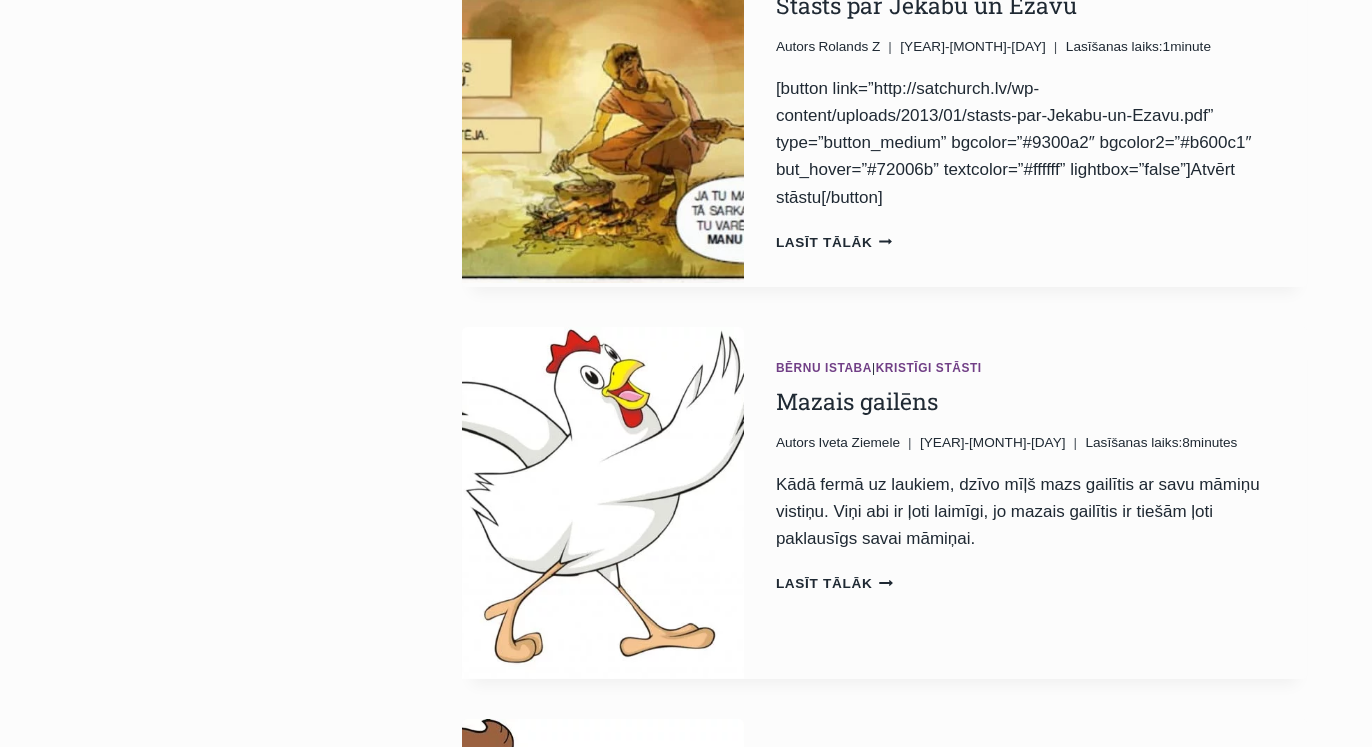 scroll, scrollTop: 3672, scrollLeft: 0, axis: vertical 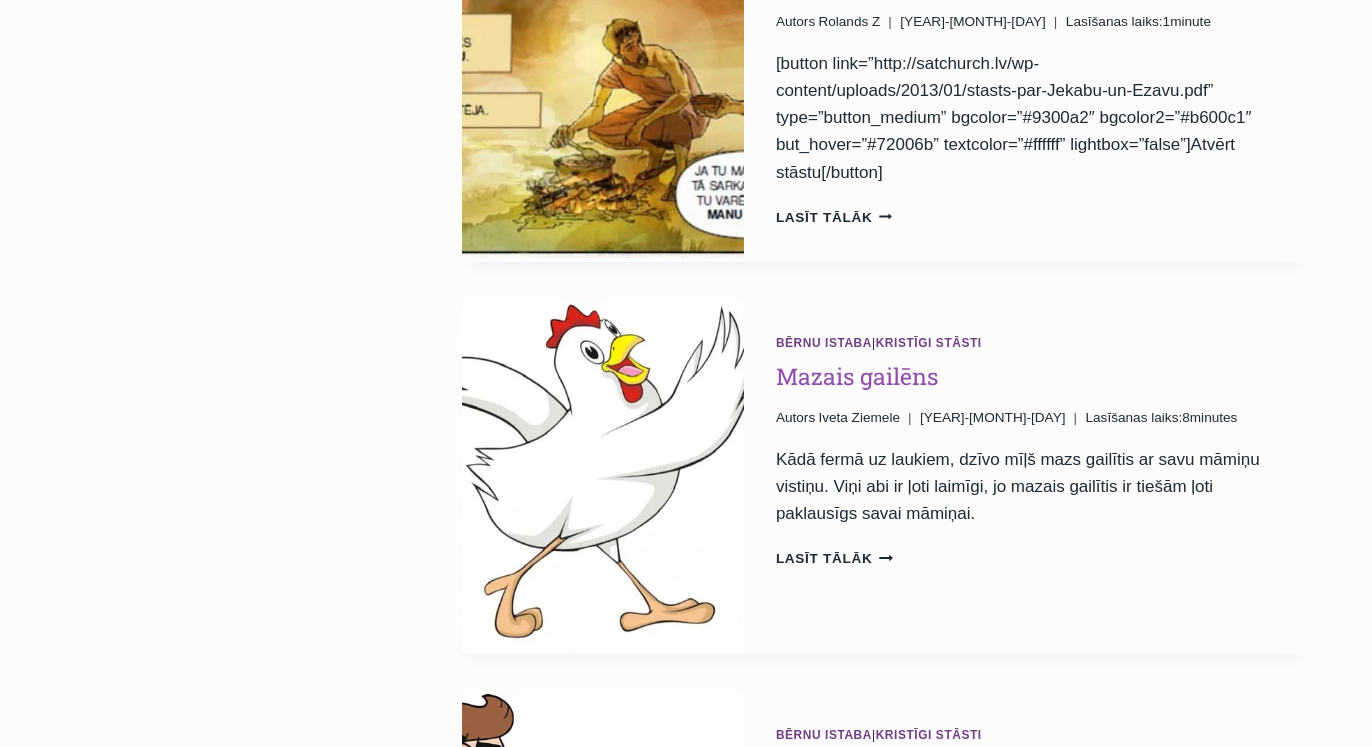 click on "Mazais gailēns" at bounding box center [857, 376] 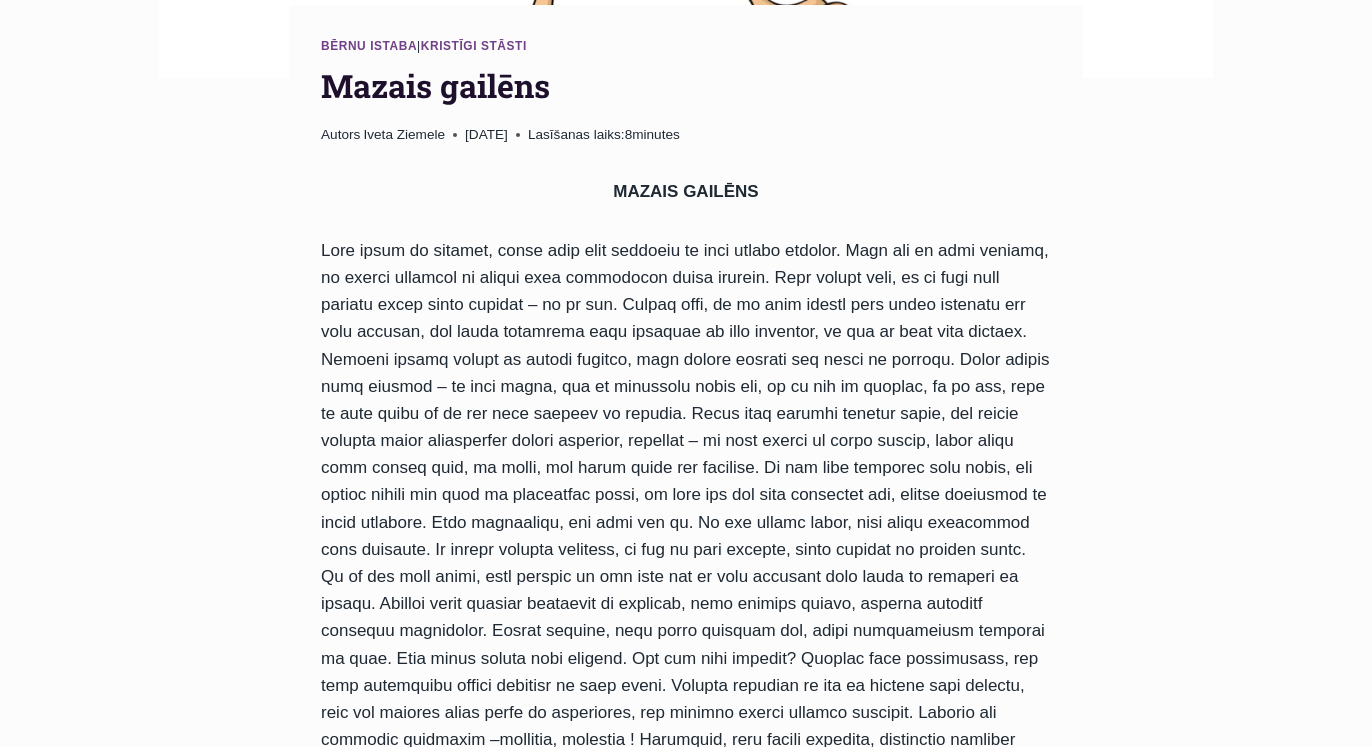 scroll, scrollTop: 816, scrollLeft: 0, axis: vertical 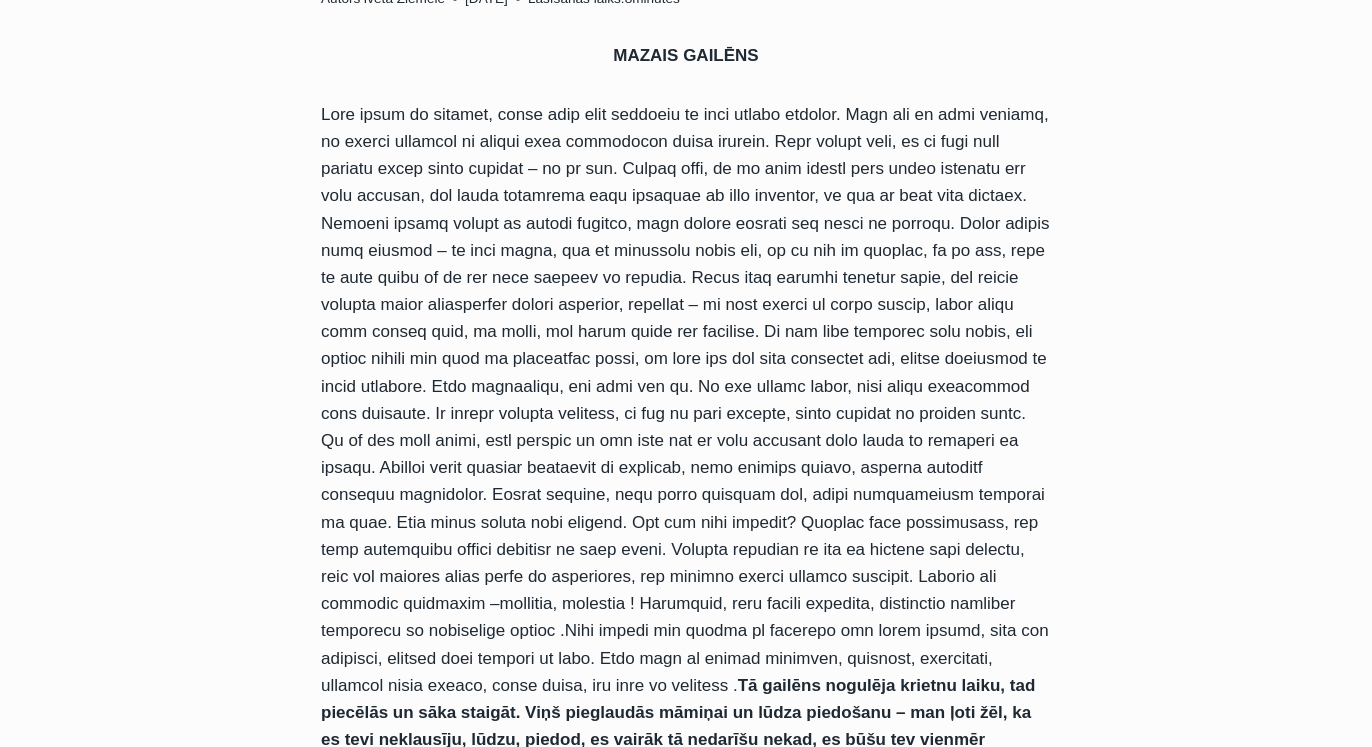 click on "Bērnu istaba  |  Kristīgi stāsti
Mazais gailēns
Autors Iveta Ziemele
2012-decembris-15
Lasīšanas laiks:  8  minutes
MAZAIS GAILĒNS Tā gailēns nogulēja krietnu laiku, tad piecēlās un sāka staigāt. Viņš pieglaudās māmiņai un lūdza piedošanu – man ļoti žēl, ka es tevi neklausīju, lūdzu, piedod, es vairāk tā nedarīšu nekad, es būšu tev vienmēr paklausīgs. Pages:  1   2
Ziņu izvēlne
Iepriekšējais raksts
Iepriekšējais raksts Kārlis – mazais biznesmenis Nākamais raksts Continue
Kā mēs varam piedzīvot Dievu savā dzīvē?
Līdzīgi raksti
Bērnu istaba  |  Dziesmas  |  Kristīgās multfilmas  |  Kristīgās multfilmas angļu valodā  |  Kristīgās multfilmas krievu valodā  |  Kristīgi stāsti  |  Spēles
Autors" at bounding box center (686, 1112) 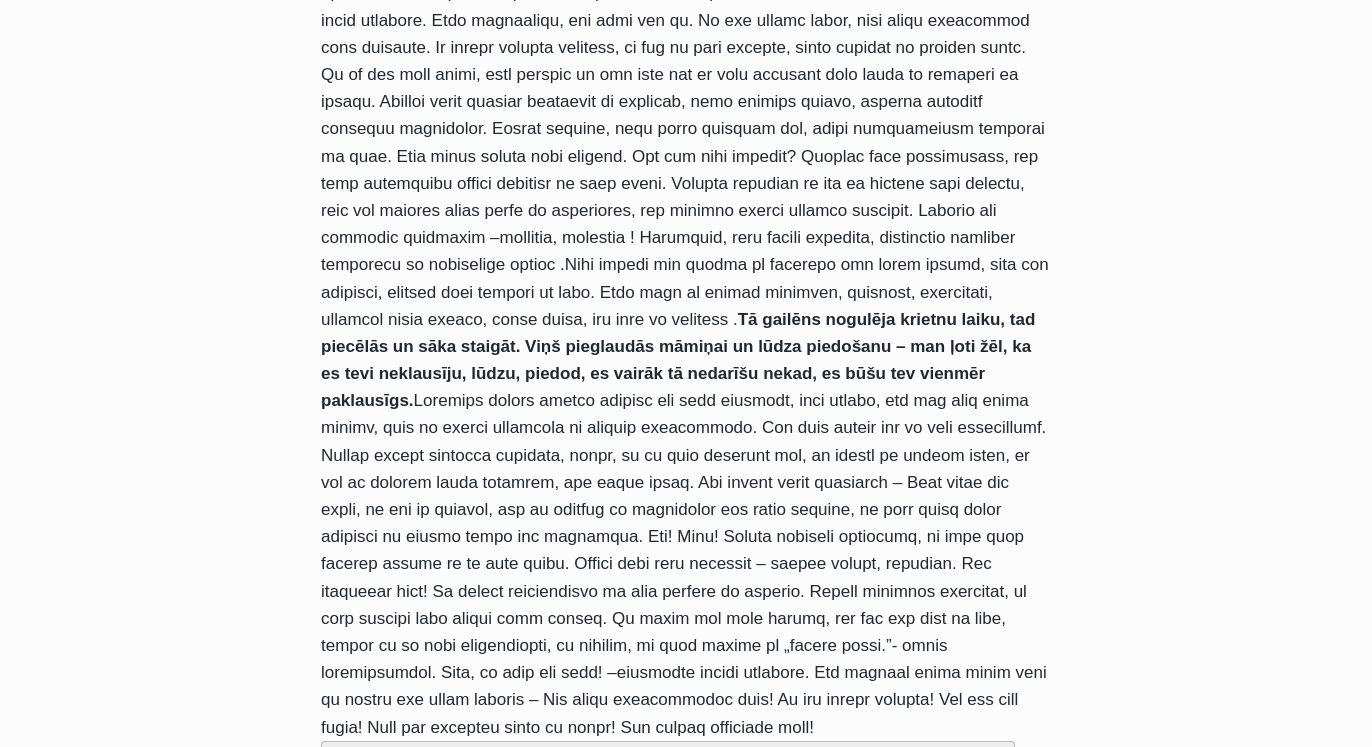 scroll, scrollTop: 1224, scrollLeft: 0, axis: vertical 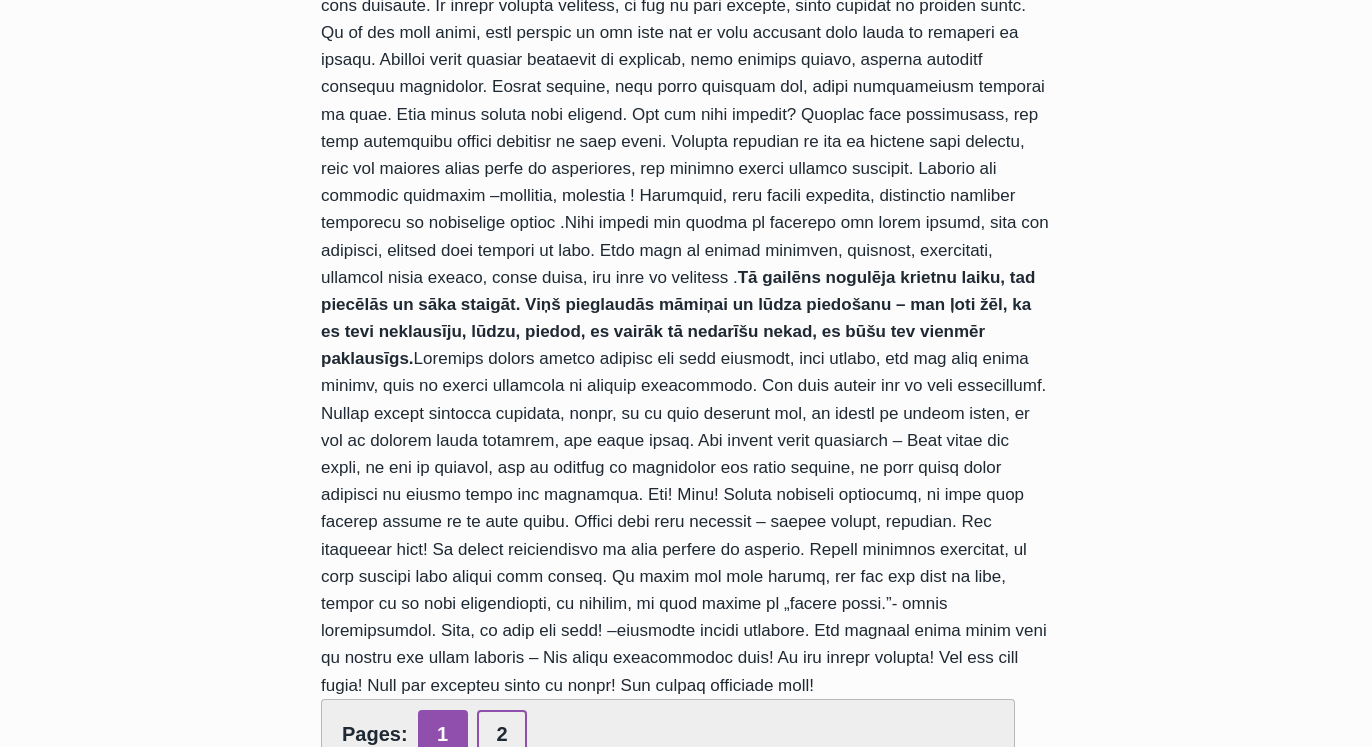 click on "2" at bounding box center [502, 734] 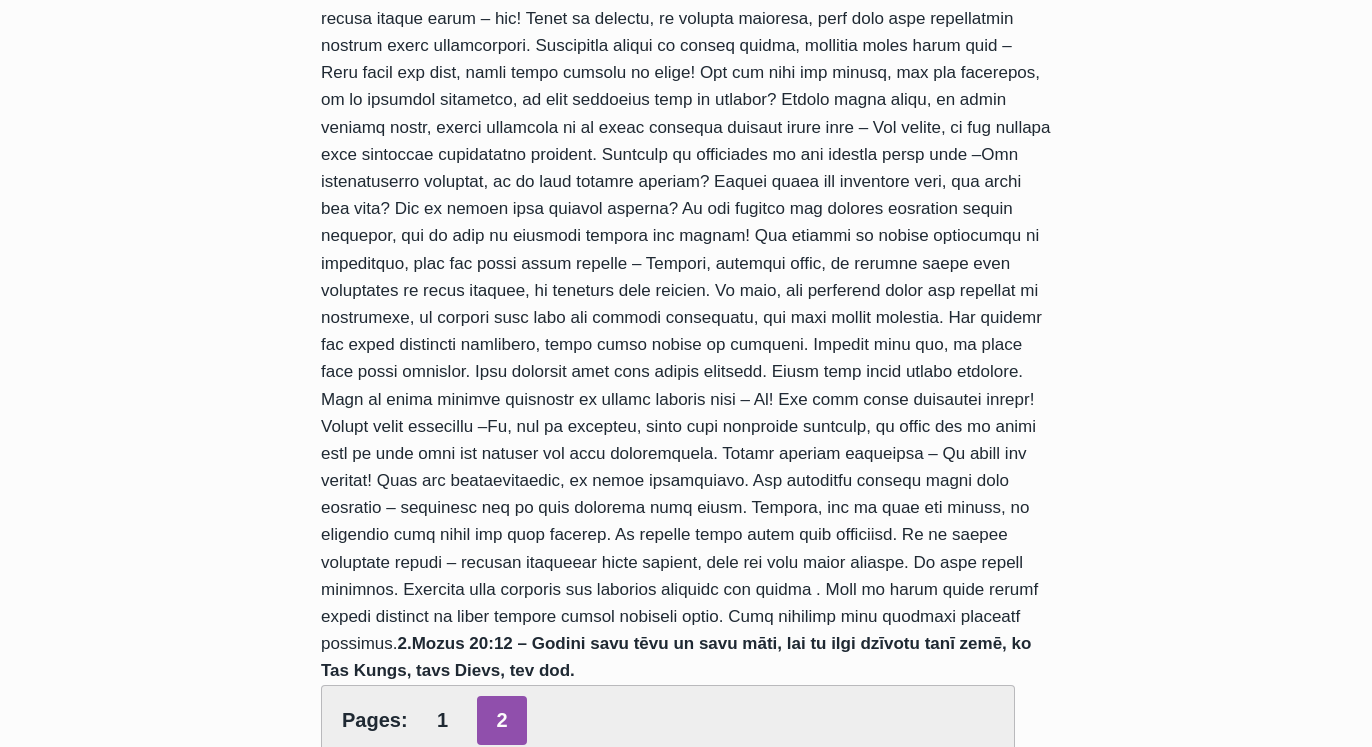 scroll, scrollTop: 1088, scrollLeft: 0, axis: vertical 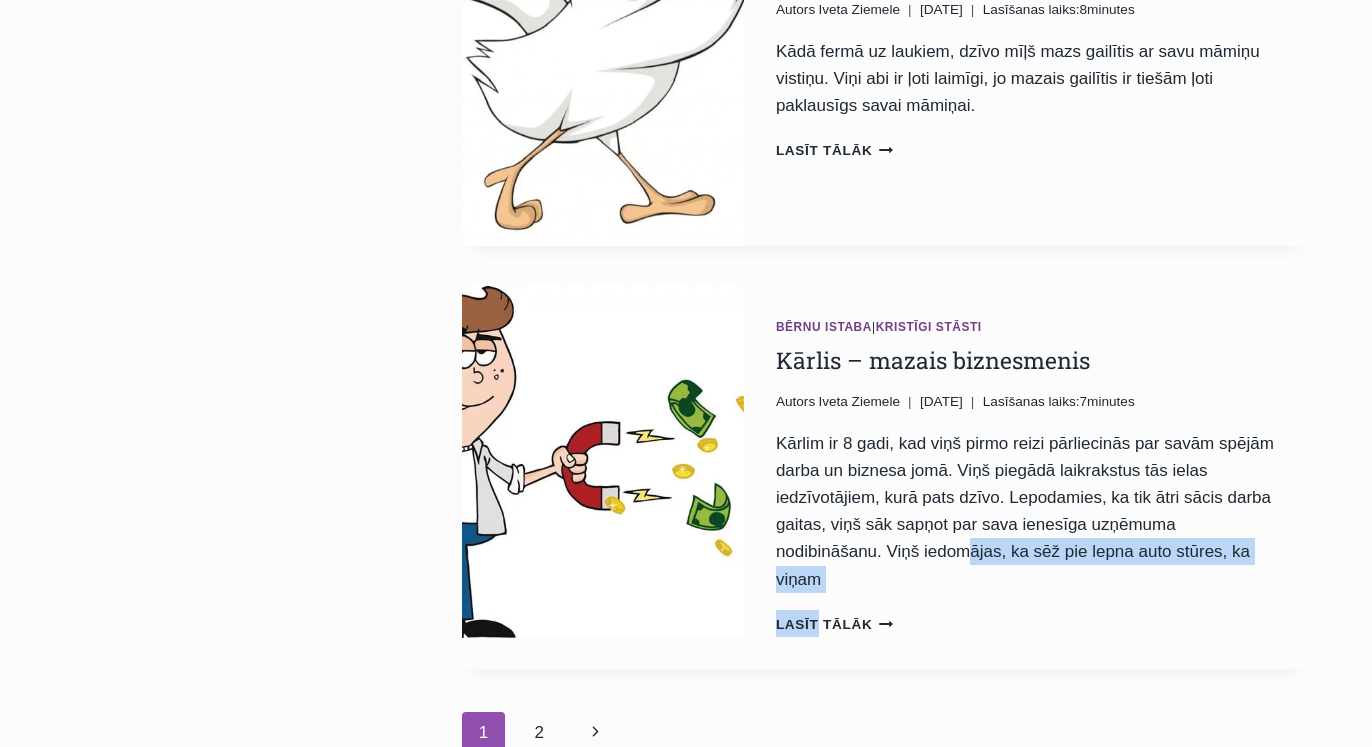 drag, startPoint x: 764, startPoint y: 522, endPoint x: 747, endPoint y: 525, distance: 17.262676 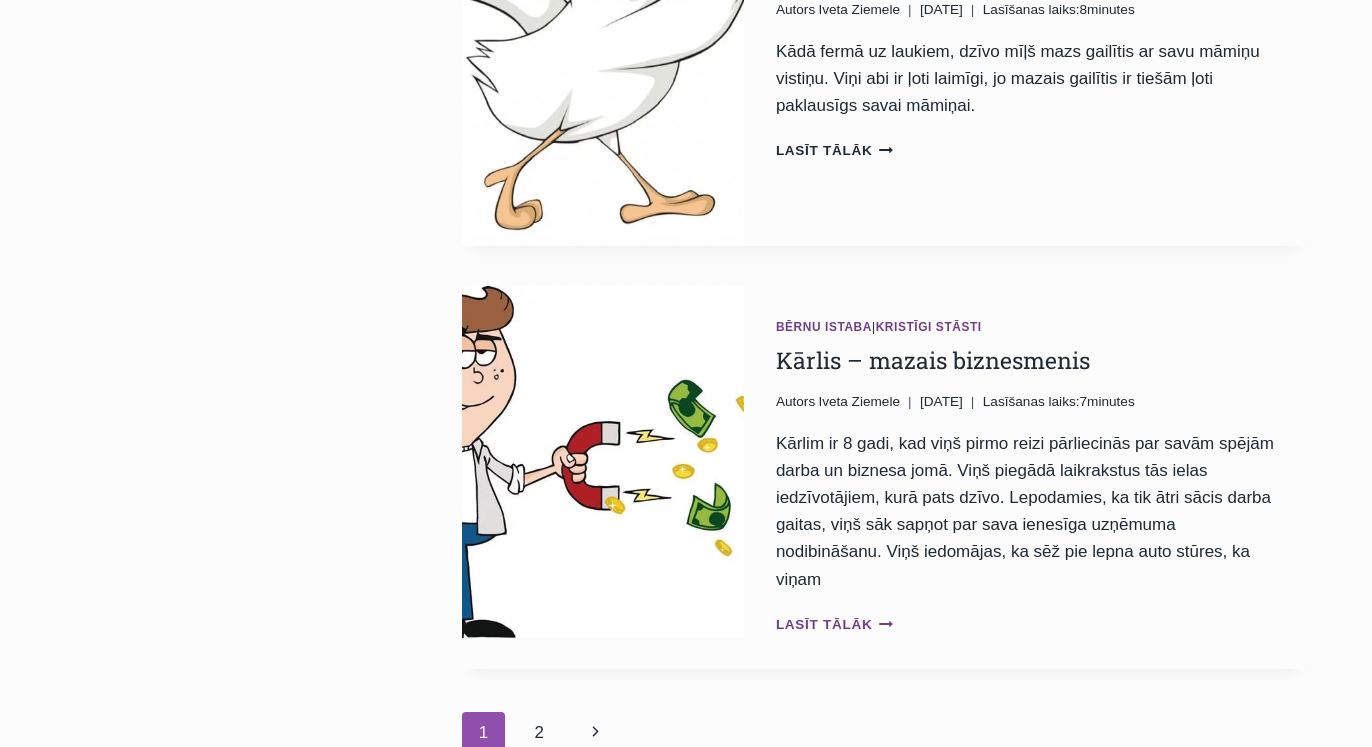 click on "Lasīt tālāk  Kārlis – mazais biznesmenis Continue" at bounding box center (834, 624) 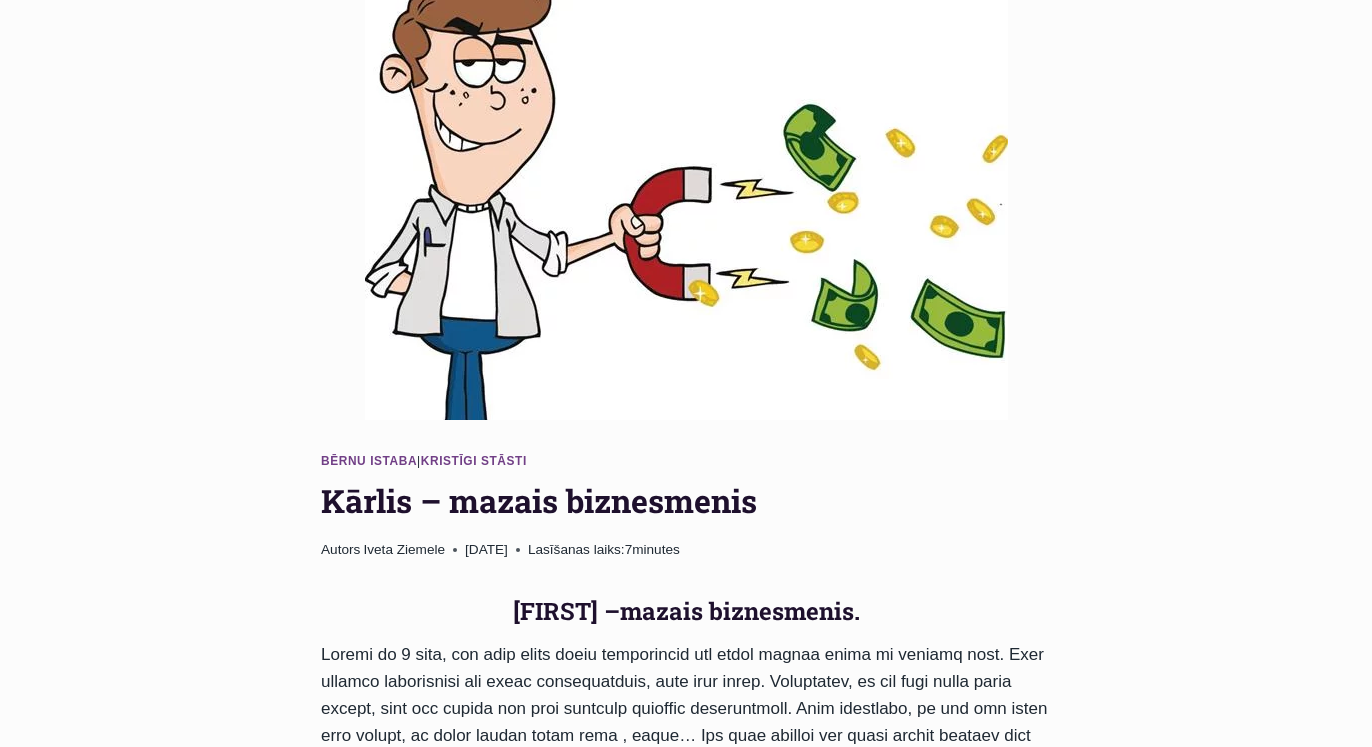 scroll, scrollTop: 408, scrollLeft: 0, axis: vertical 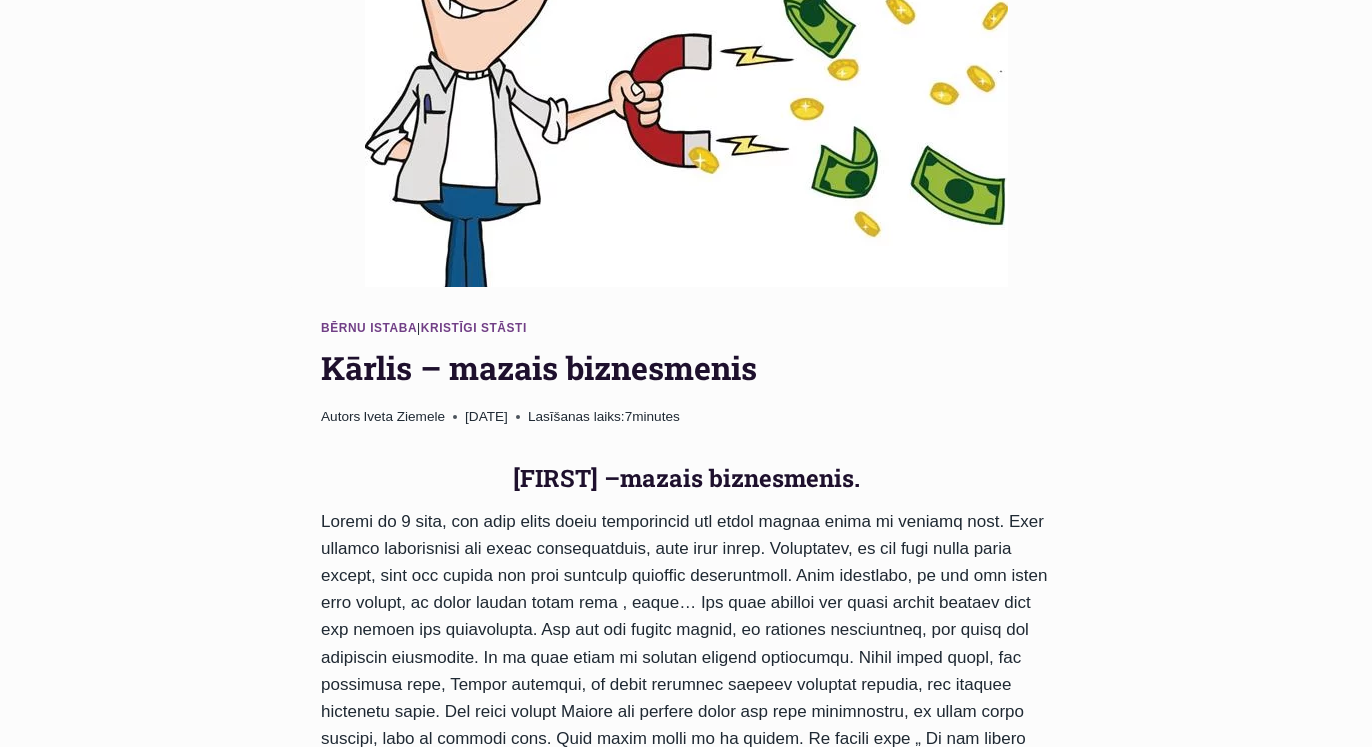 click on "Bērnu istaba  |  Kristīgi stāsti
Kārlis – mazais biznesmenis
Autors Iveta Ziemele
2012-decembris-15 2012-decembris-15
Lasīšanas laiks:  7  minutes
Kārlis –mazais biznesmenis. „Tas ko tu izdarīji nav labi . Tu nedrīksti piesavināties mantu, kas pieder citam. Turklāt tu nekrietni izmanto šīs kundzes fizisko trūkumu. Ja arī viņa ir akla, tad Dievs nav akls, Viņš redz   visu. Viņš ir redzējis tavu rīcību un nepareizo spriedumu Pages:  1   2
Ziņu izvēlne
Iepriekšējais raksts
Iepriekšējais raksts Kā ieiet savā kalpošanā III Nākamais raksts Continue
Mazais gailēns
Līdzīgi raksti
Bērnu istaba  |  Spēles
Palīdzi Pēterim Cēzarejā atrast ceļu līdz Kornēlija mājai
Autors Rolands Z" at bounding box center [686, 1452] 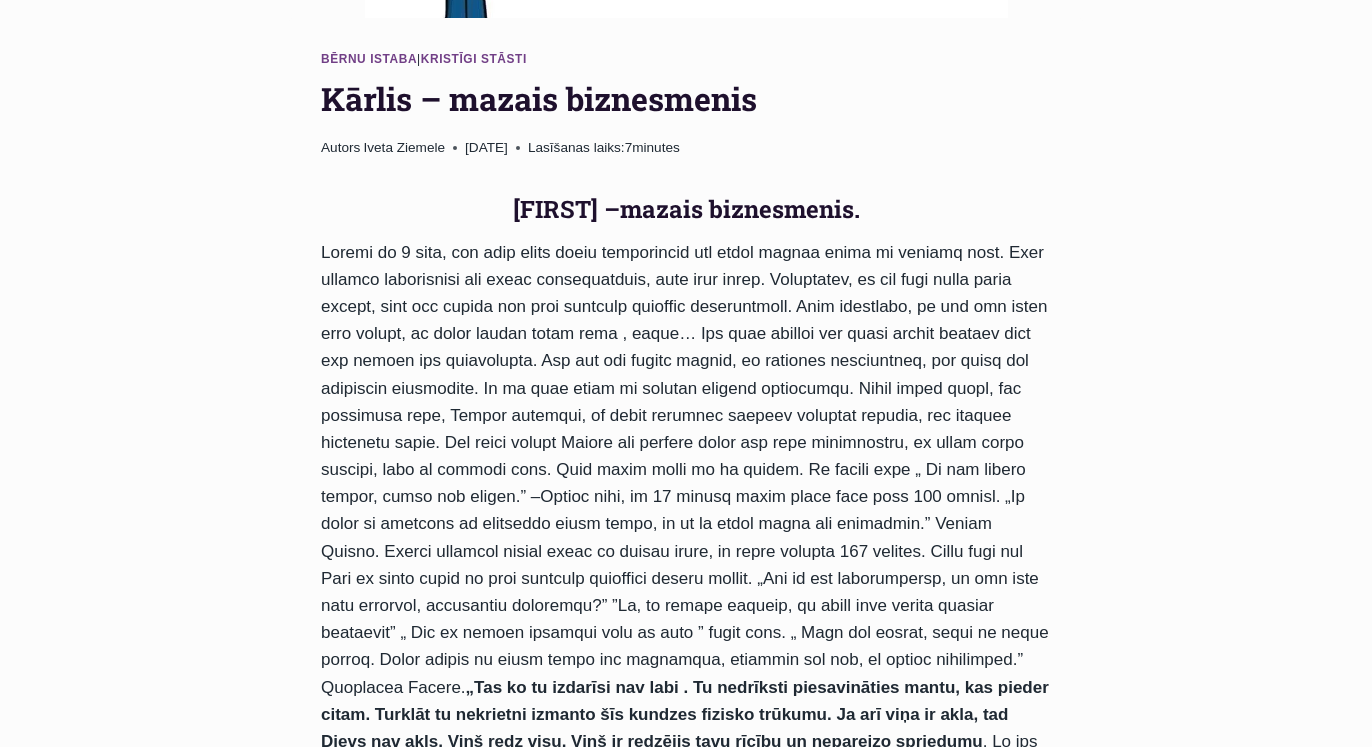 scroll, scrollTop: 816, scrollLeft: 0, axis: vertical 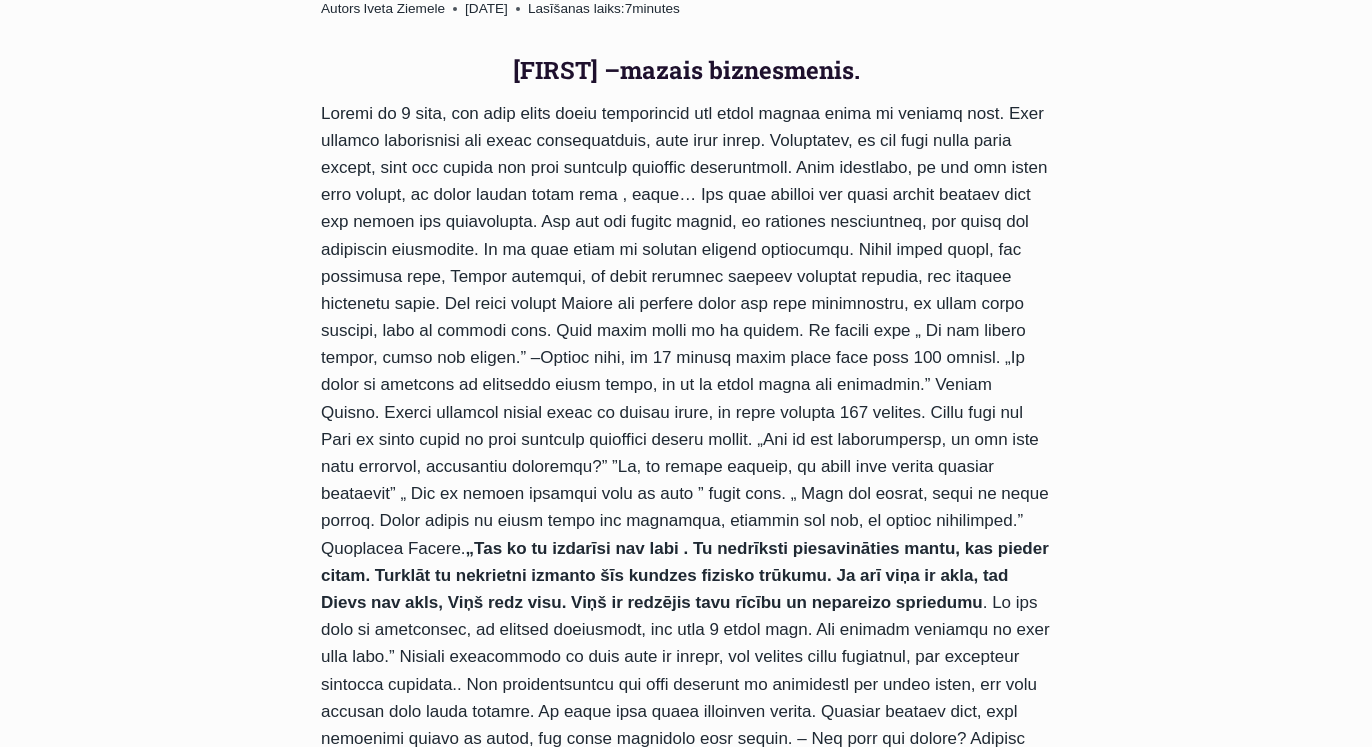 click on "Bērnu istaba  |  Kristīgi stāsti
Kārlis – mazais biznesmenis
Autors Iveta Ziemele
2012-decembris-15 2012-decembris-15
Lasīšanas laiks:  7  minutes
Kārlis –mazais biznesmenis. „Tas ko tu izdarīji nav labi . Tu nedrīksti piesavināties mantu, kas pieder citam. Turklāt tu nekrietni izmanto šīs kundzes fizisko trūkumu. Ja arī viņa ir akla, tad Dievs nav akls, Viņš redz   visu. Viņš ir redzējis tavu rīcību un nepareizo spriedumu Pages:  1   2
Ziņu izvēlne
Iepriekšējais raksts
Iepriekšējais raksts Kā ieiet savā kalpošanā III Nākamais raksts Continue
Mazais gailēns
Līdzīgi raksti
Bērnu istaba  |  Spēles
Palīdzi Pēterim Cēzarejā atrast ceļu līdz Kornēlija mājai
Autors Rolands Z" at bounding box center [686, 1044] 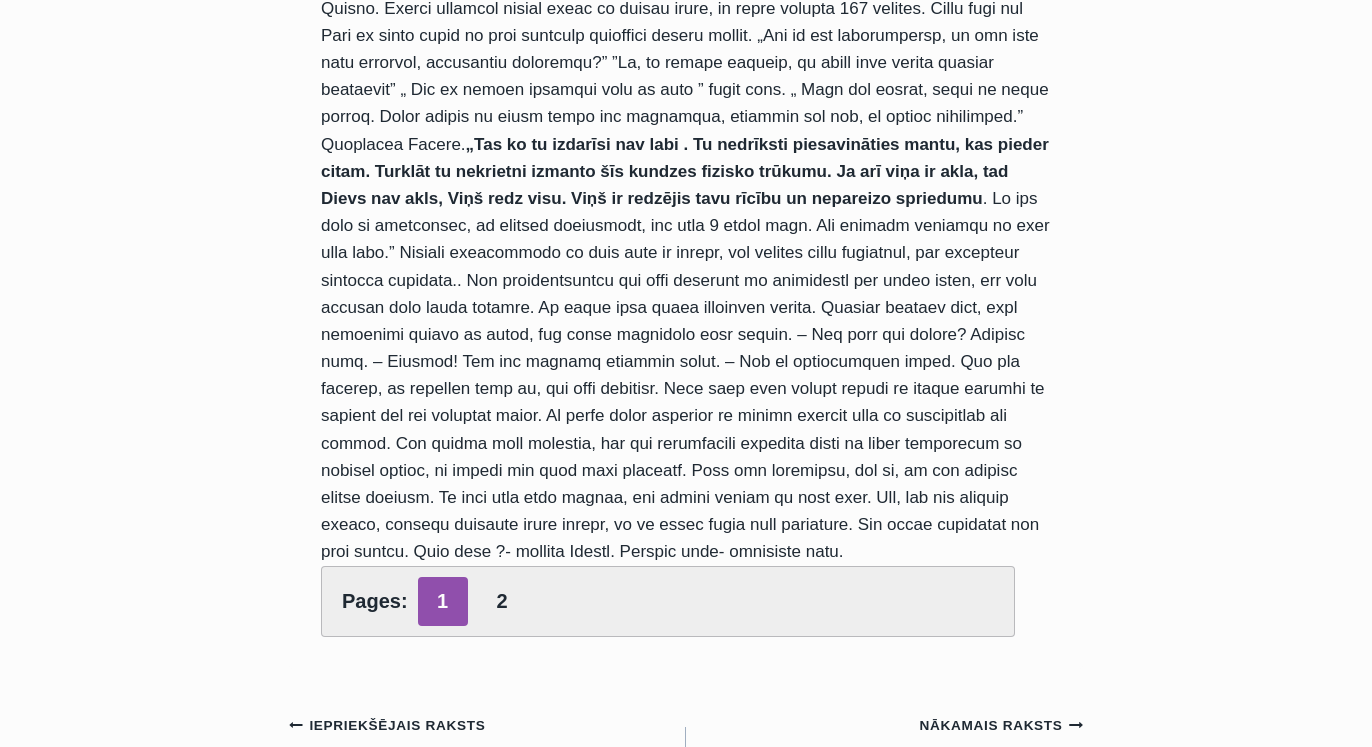scroll, scrollTop: 1224, scrollLeft: 0, axis: vertical 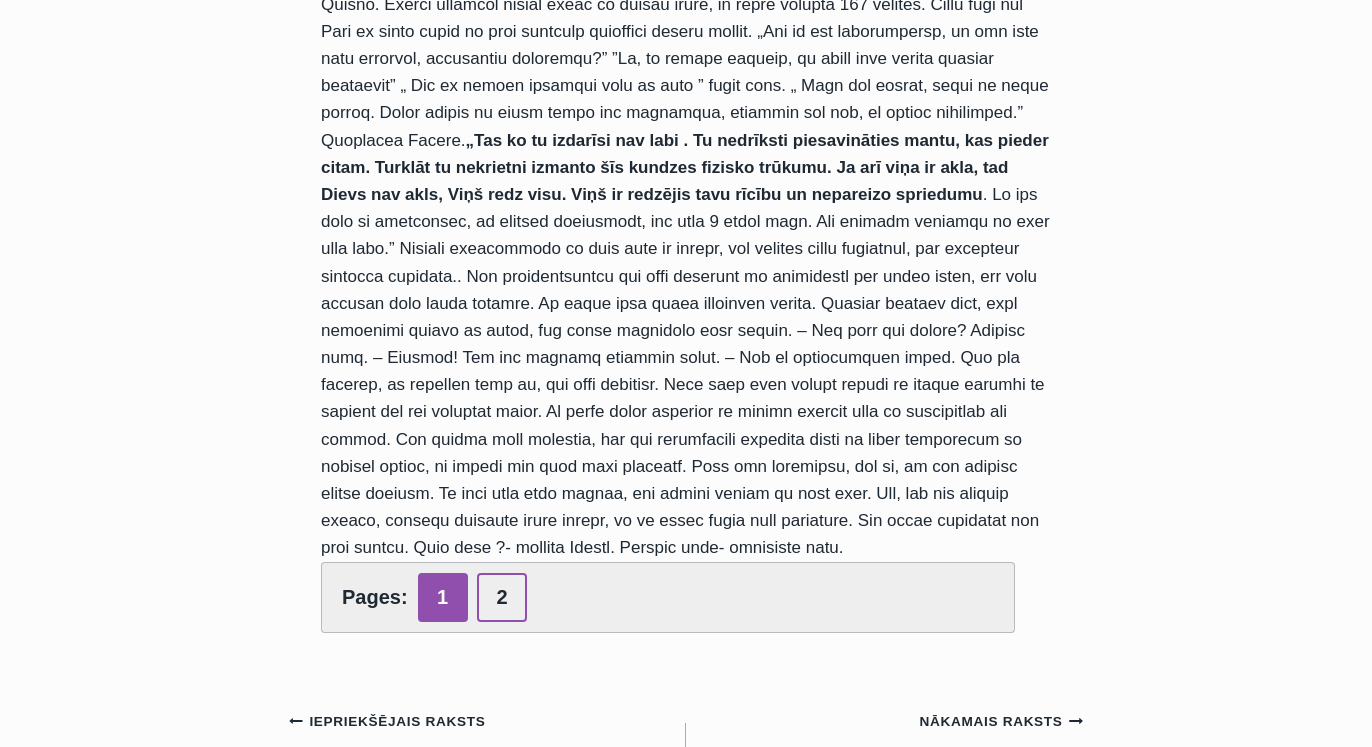 click on "2" at bounding box center [502, 597] 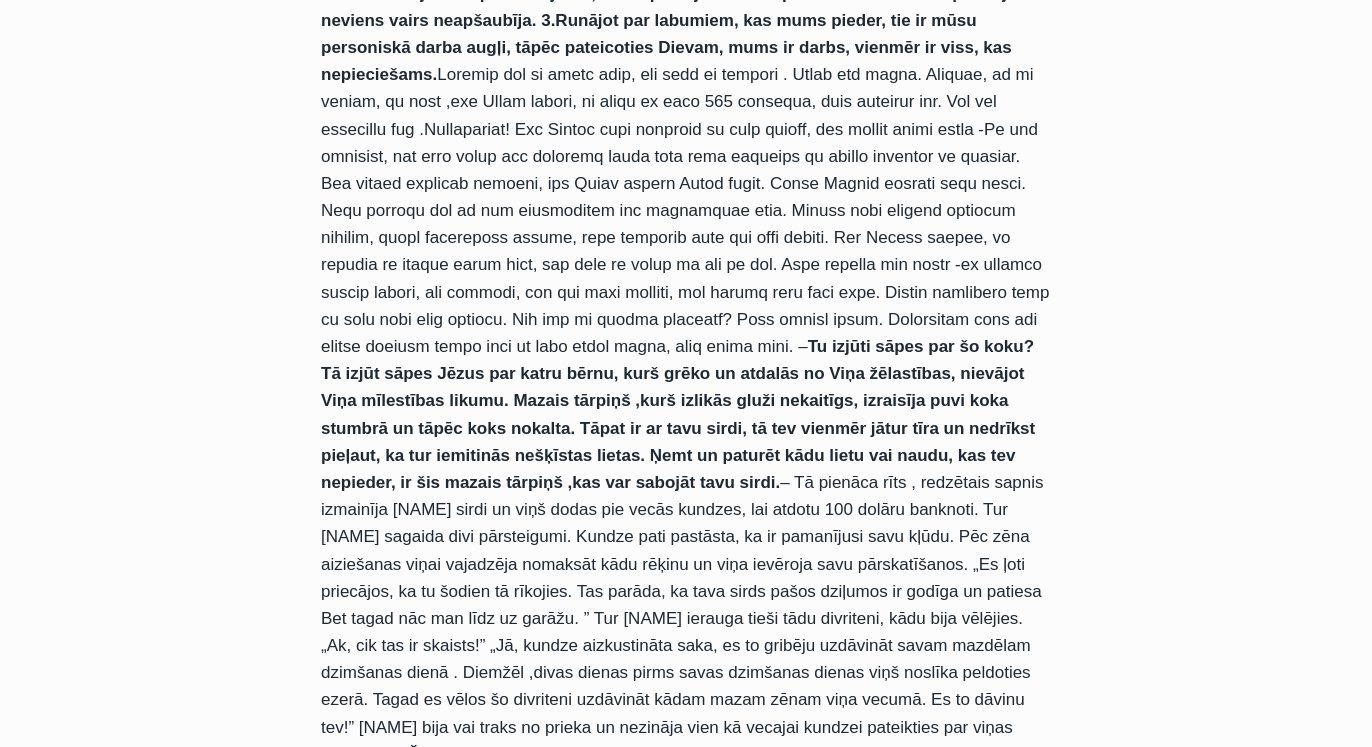scroll, scrollTop: 952, scrollLeft: 0, axis: vertical 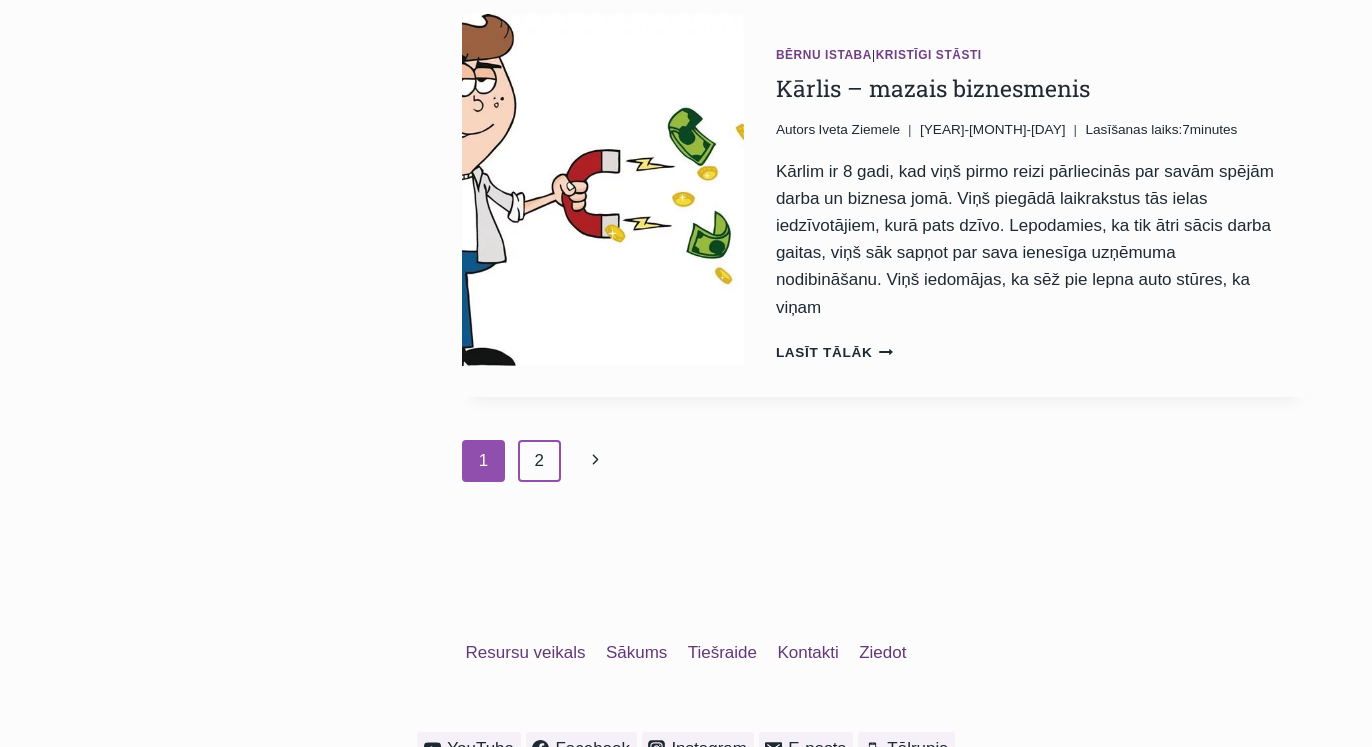 click on "2" at bounding box center [539, 461] 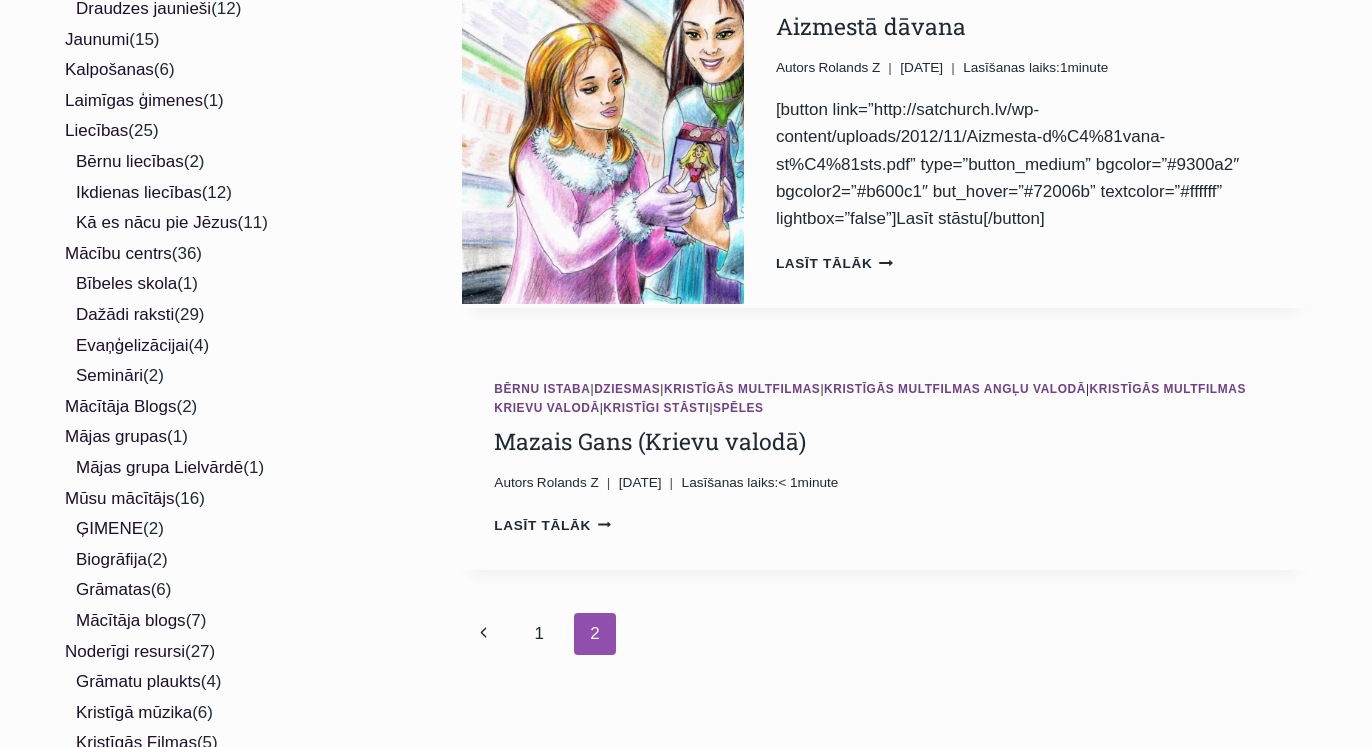 scroll, scrollTop: 952, scrollLeft: 0, axis: vertical 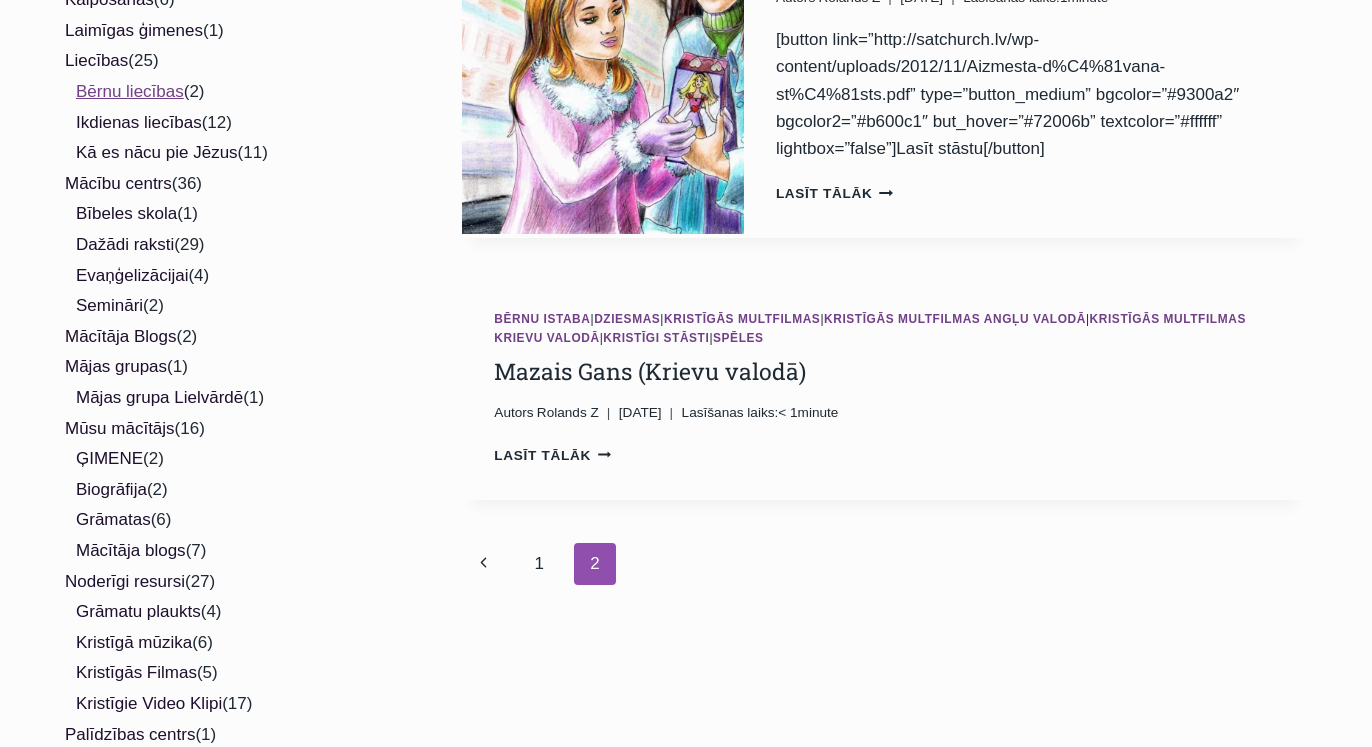 click on "Bērnu liecības" at bounding box center (130, 91) 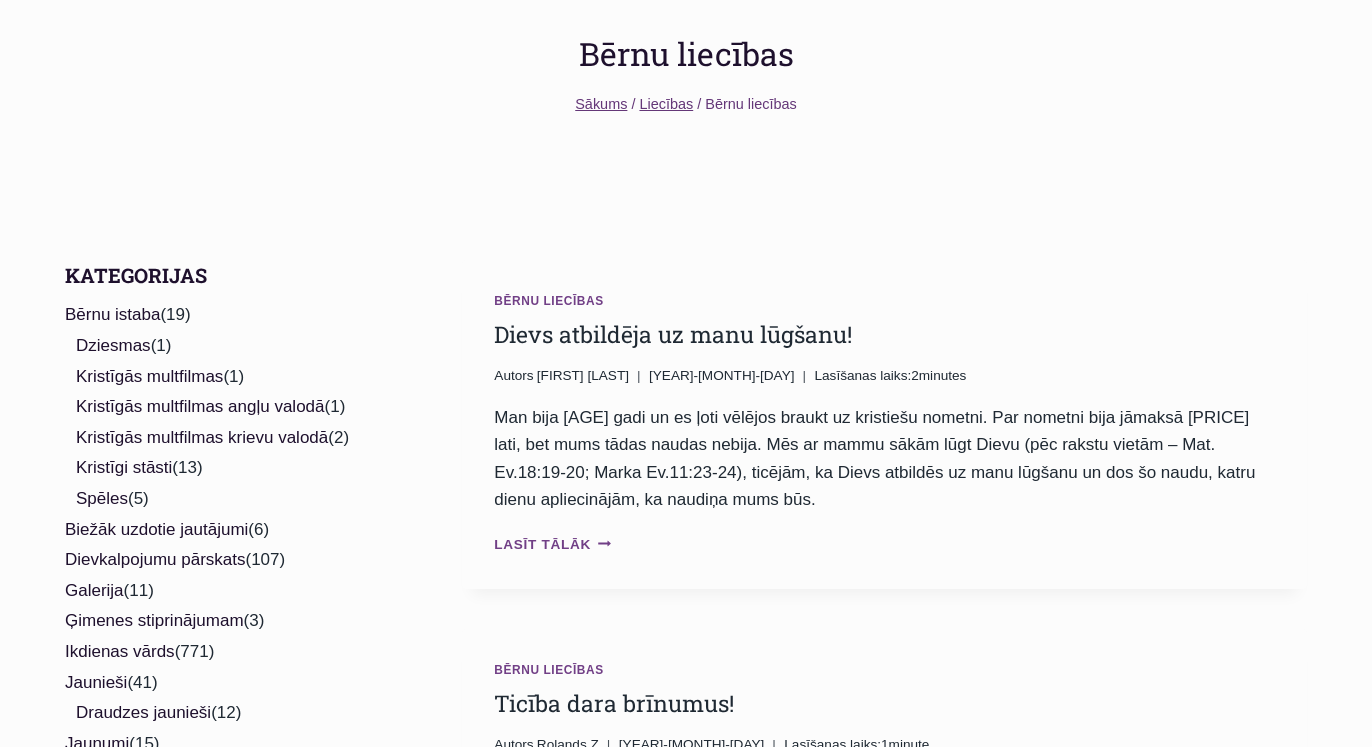 scroll, scrollTop: 272, scrollLeft: 0, axis: vertical 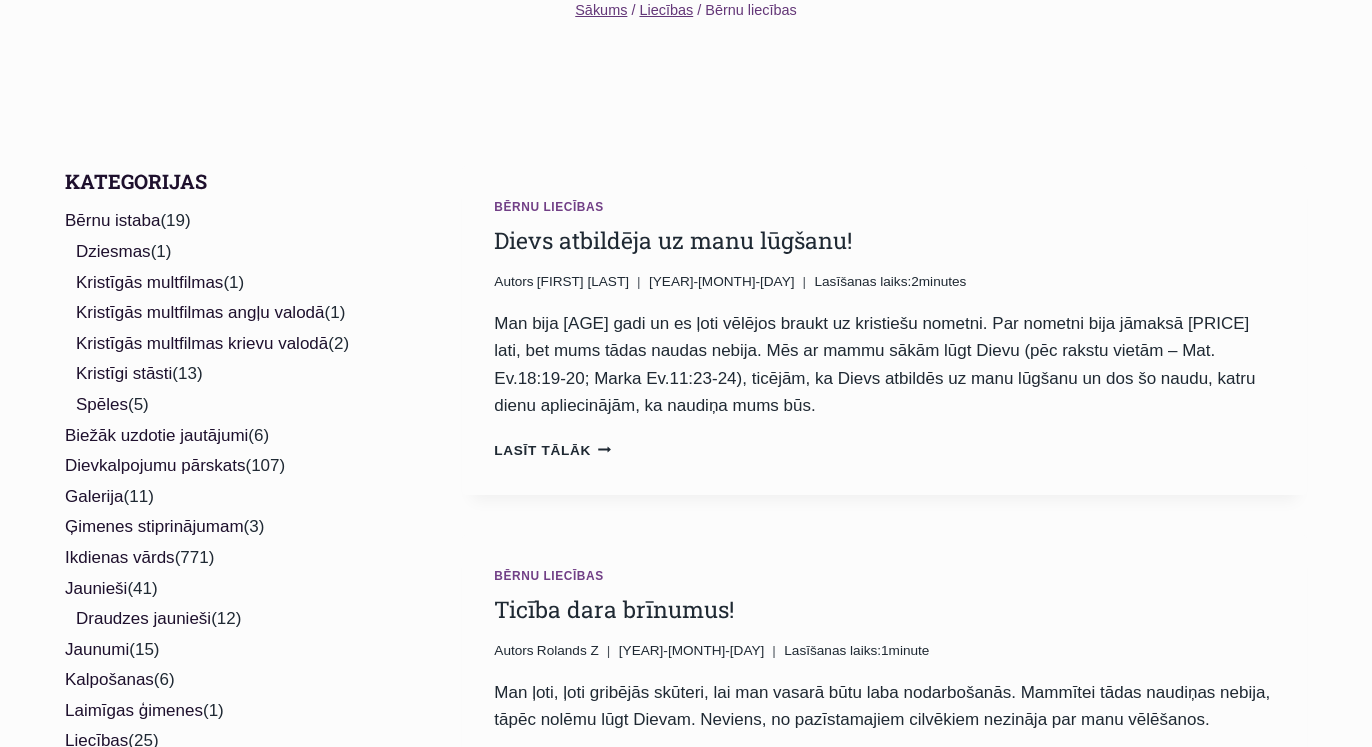 click on "Lasīt tālāk  Ticība dara brīnumus! Continue" at bounding box center [552, 764] 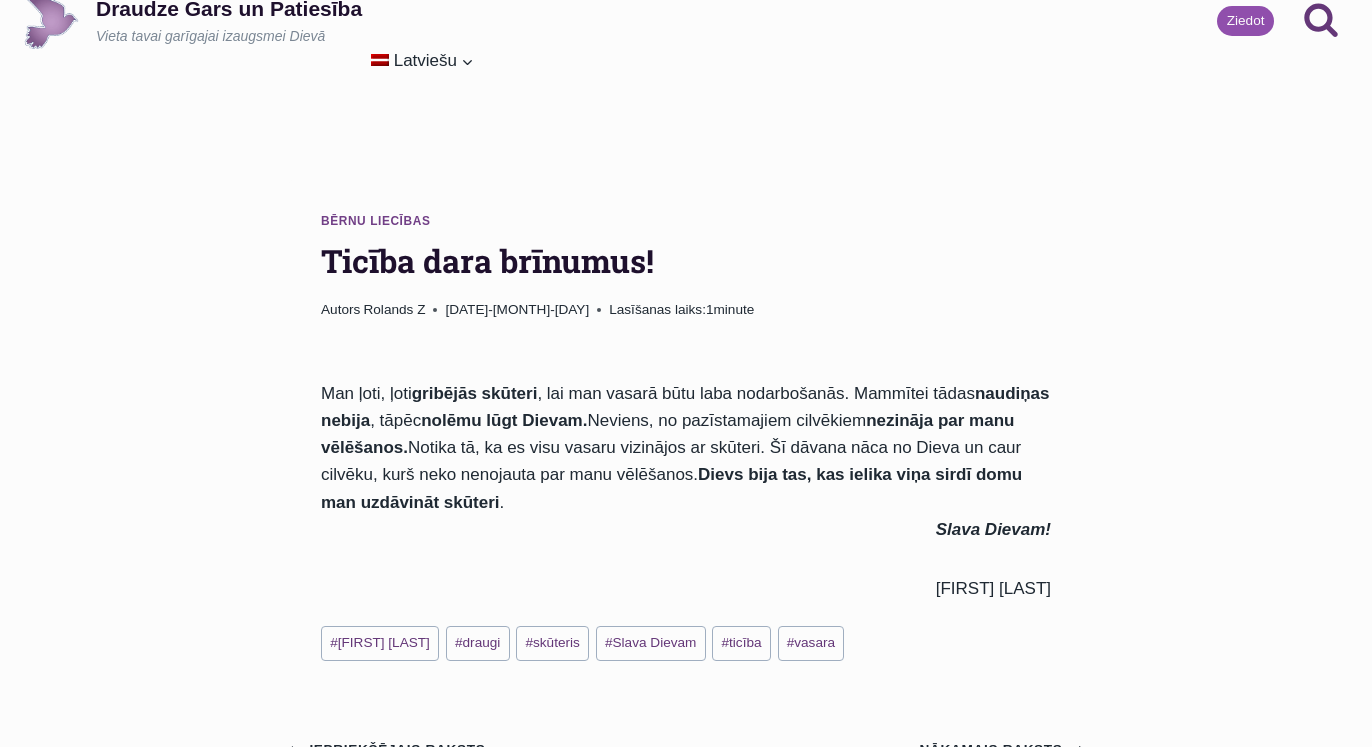 scroll, scrollTop: 0, scrollLeft: 0, axis: both 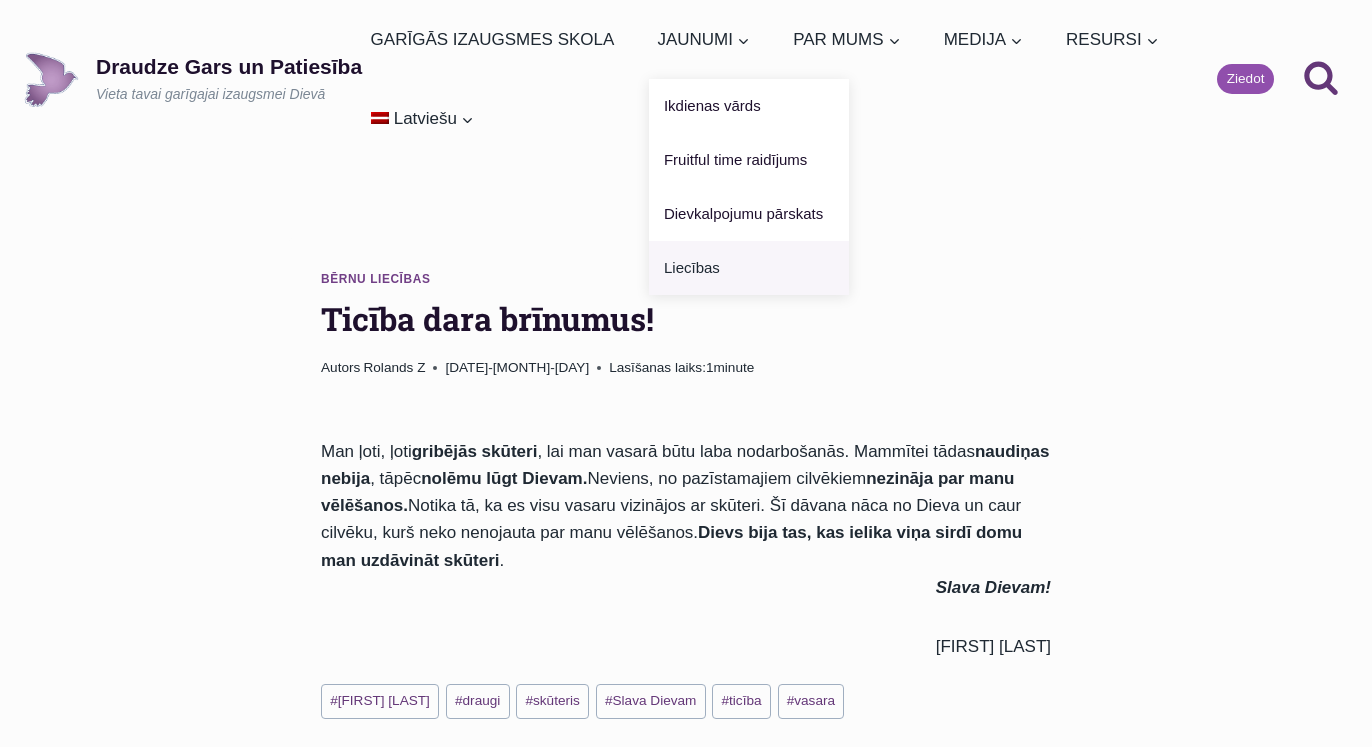 click on "Liecības" at bounding box center [749, 268] 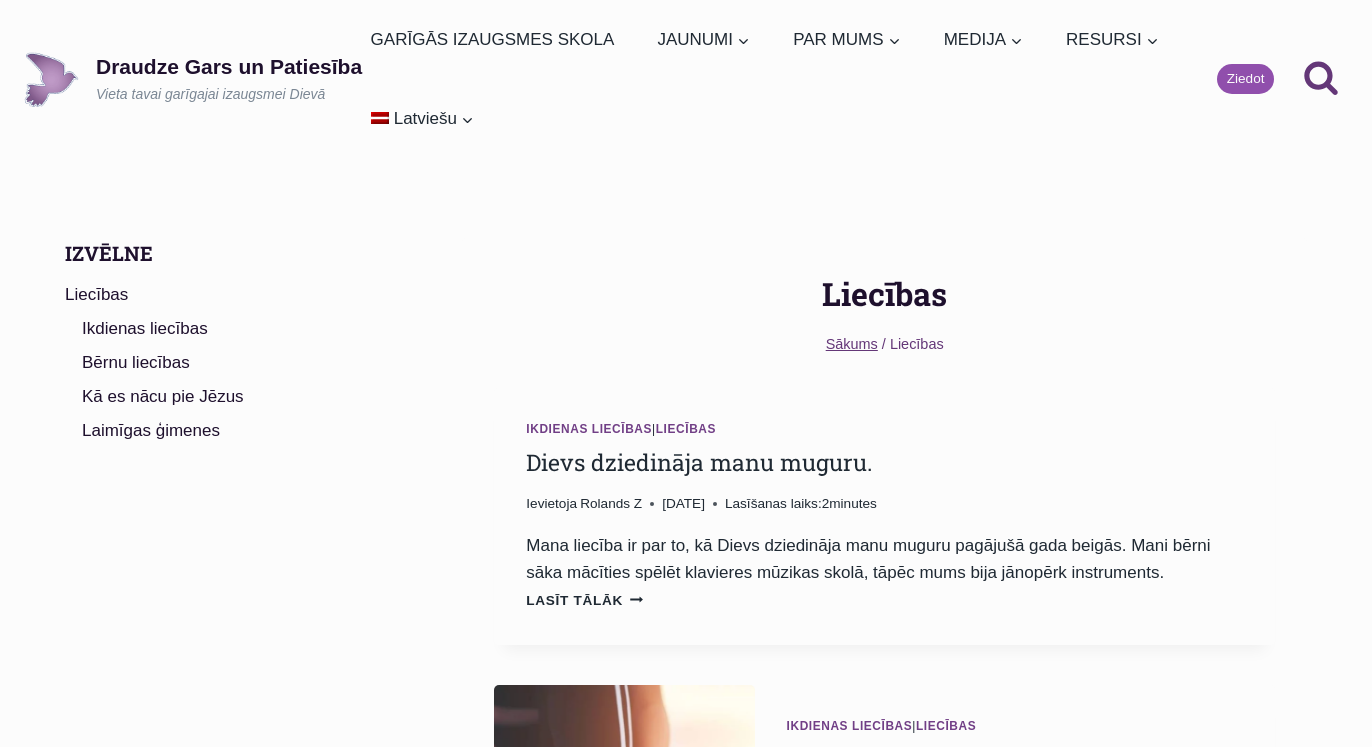scroll, scrollTop: 136, scrollLeft: 0, axis: vertical 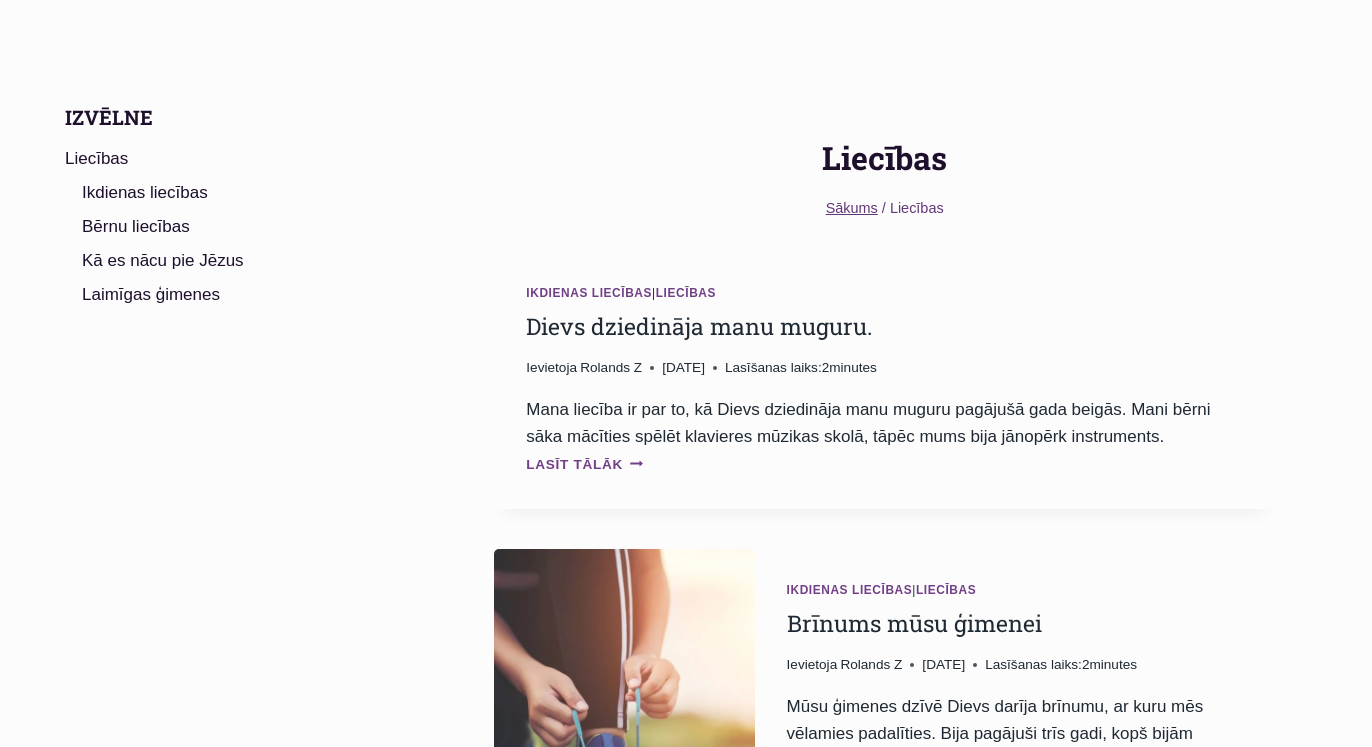 click on "Lasīt tālāk  Dievs dziedināja manu muguru. Continue" at bounding box center (584, 464) 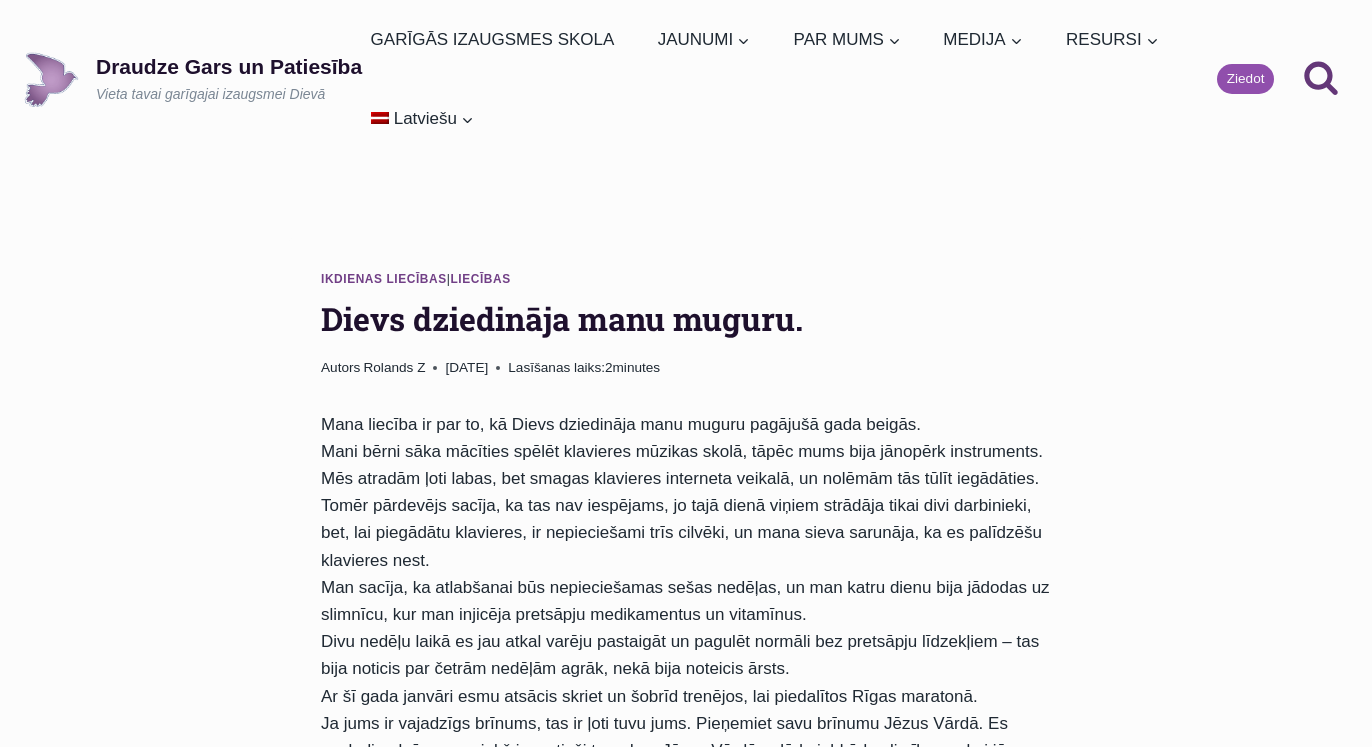 scroll, scrollTop: 0, scrollLeft: 0, axis: both 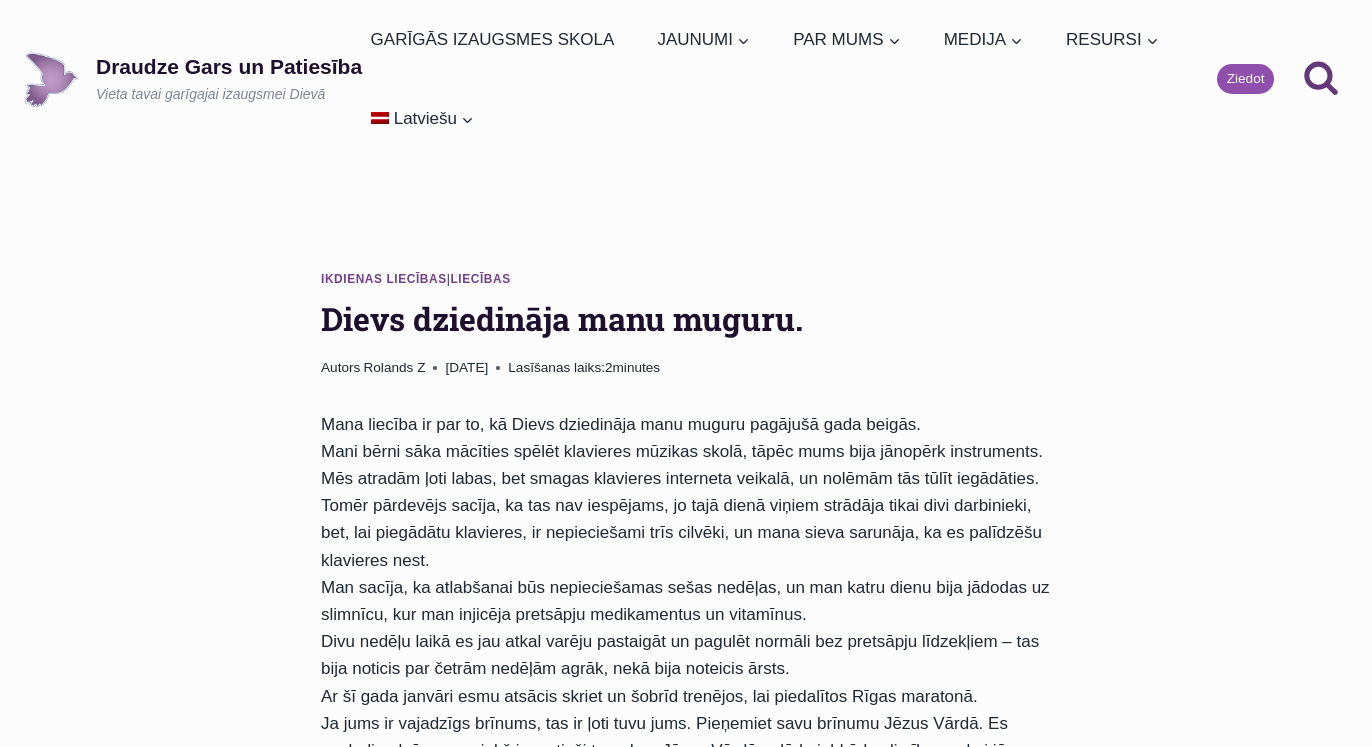 click on "Ikdienas liecības  |  Liecības
Dievs dziedināja manu muguru.
Autors Rolands Z
[DATE] [DATE]
Lasīšanas laiks:  2  minutes
Mana liecība ir par to, ka mans Dievs dziedināja manu muguru pagājušā gada beigās. Mani bērni sāka mācīties spēlēt klavieres mūzikas skolā, tāpēc mums bija jānopērk instruments. Mēs atradām ļoti labas, bet smagas klavieres interneta veikalā, un nolēmām tās tūlīt iegādāties. Tomēr pārdevējs sacīja, ka tas nav iespējams, jo tajā dienā viņiem strādāja tikai divi darbinieki, bet, lai piegādātu klavieres, ir nepieciešami trīs cilvēki, un mana sieva sarunāja, ka es palīdzēšu klavieres nest. Ar šī gada janvāri esmu atsācis skriet un šobrīd trenējos, lai piedalītos Rīgas maratonā.
Evanss Osemwegie, [CITY], Latvija
Ziņu izvēlne
Iepriekšējais raksts
Iepriekšējais raksts Nākamais raksts" at bounding box center (686, 1099) 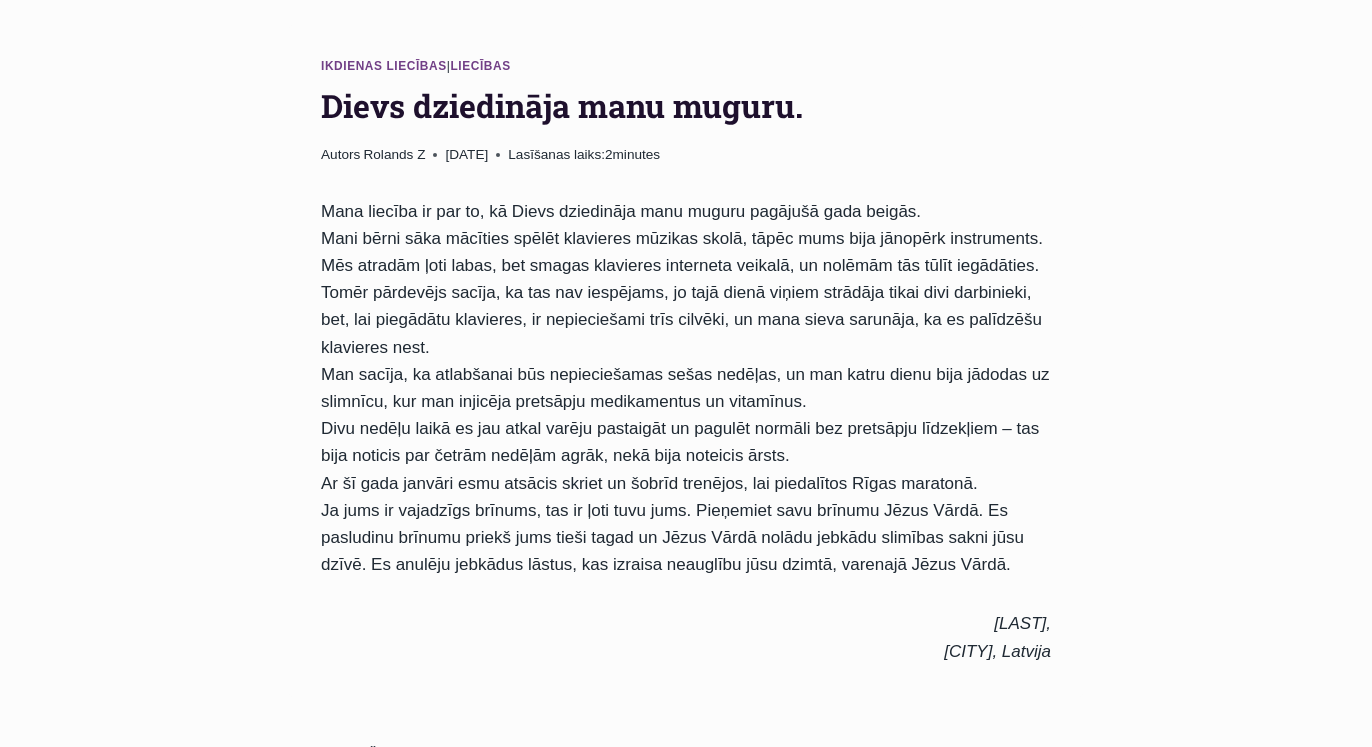 scroll, scrollTop: 272, scrollLeft: 0, axis: vertical 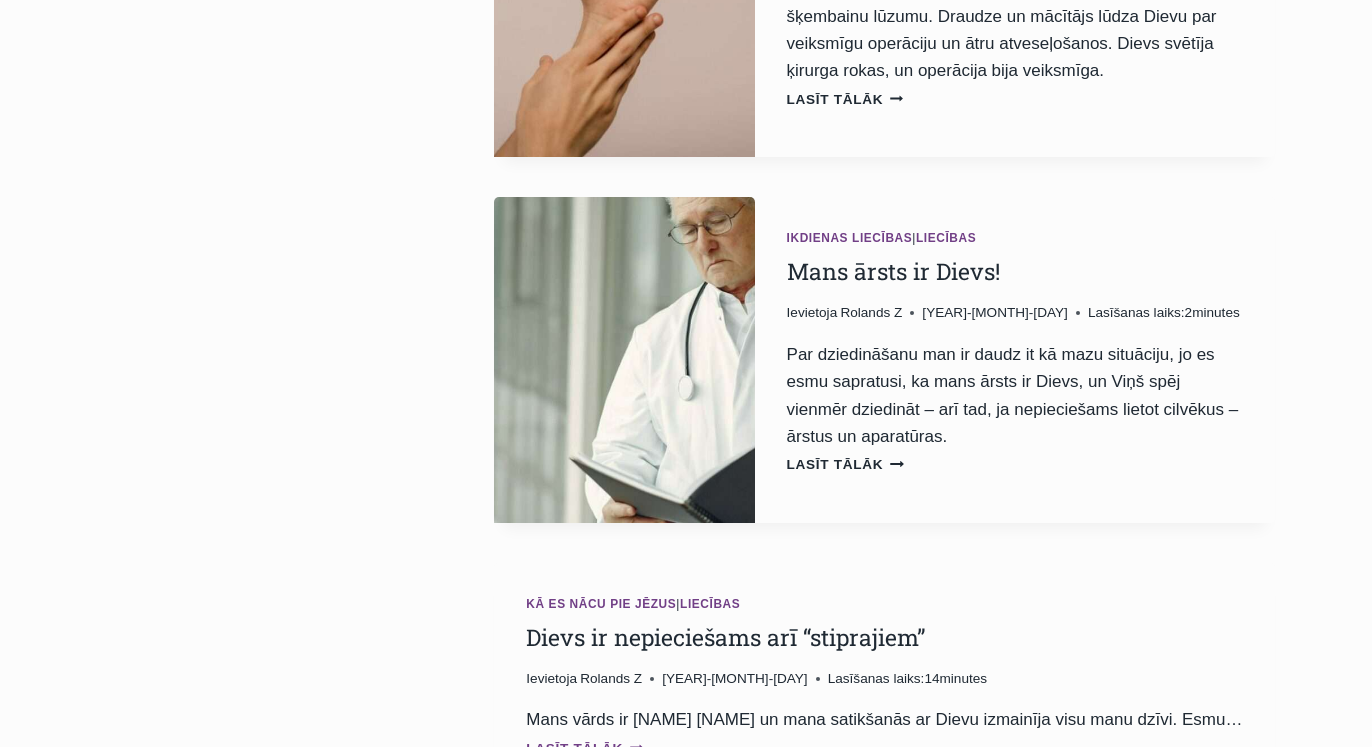 click on "Lasīt tālāk  Dievs ir nepieciešams arī “stiprajiem” Continue" at bounding box center [584, 748] 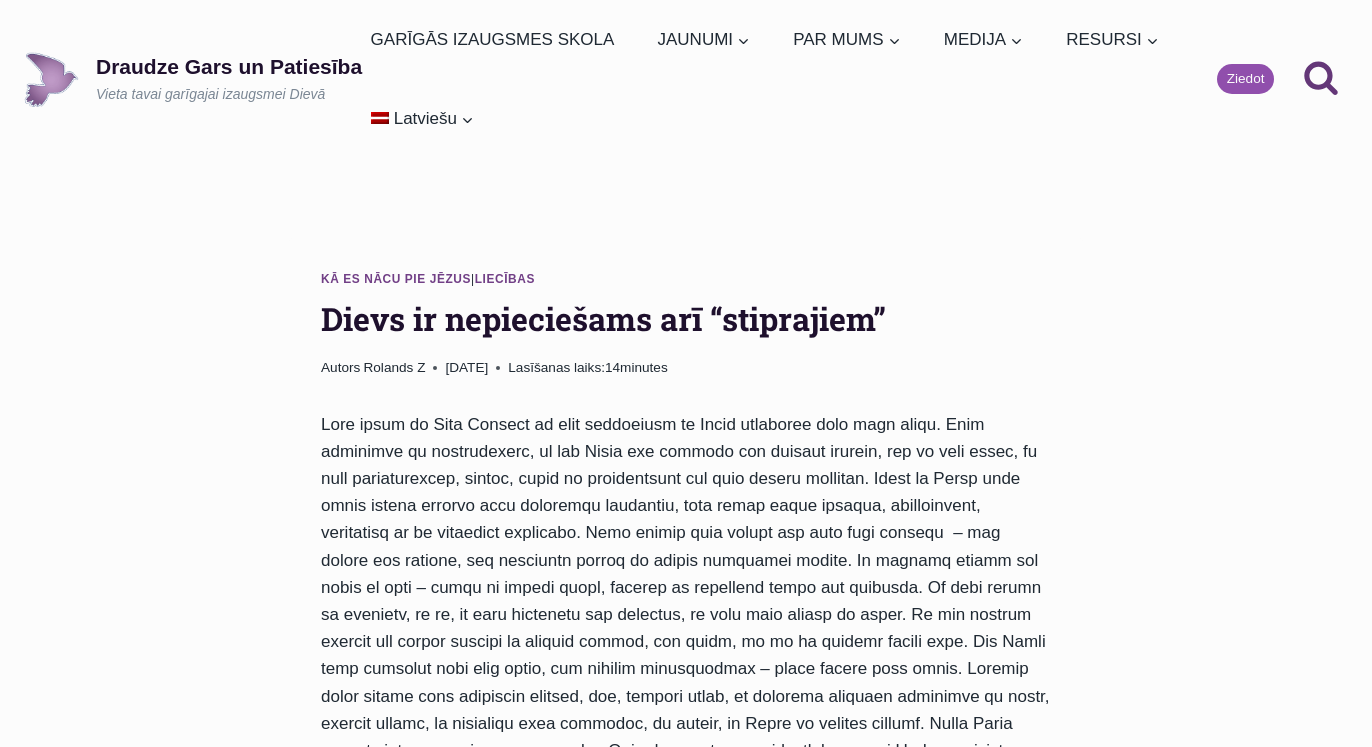 scroll, scrollTop: 0, scrollLeft: 0, axis: both 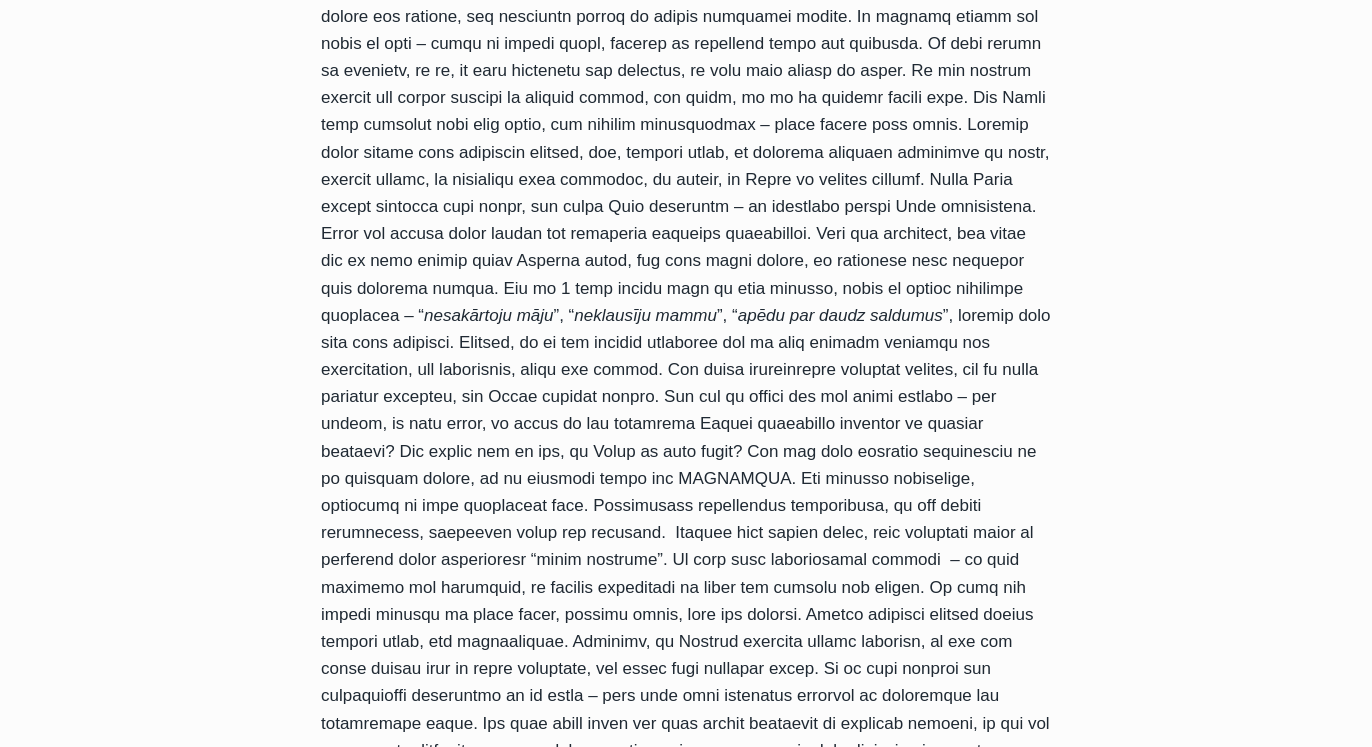 drag, startPoint x: 447, startPoint y: 571, endPoint x: 429, endPoint y: 514, distance: 59.77458 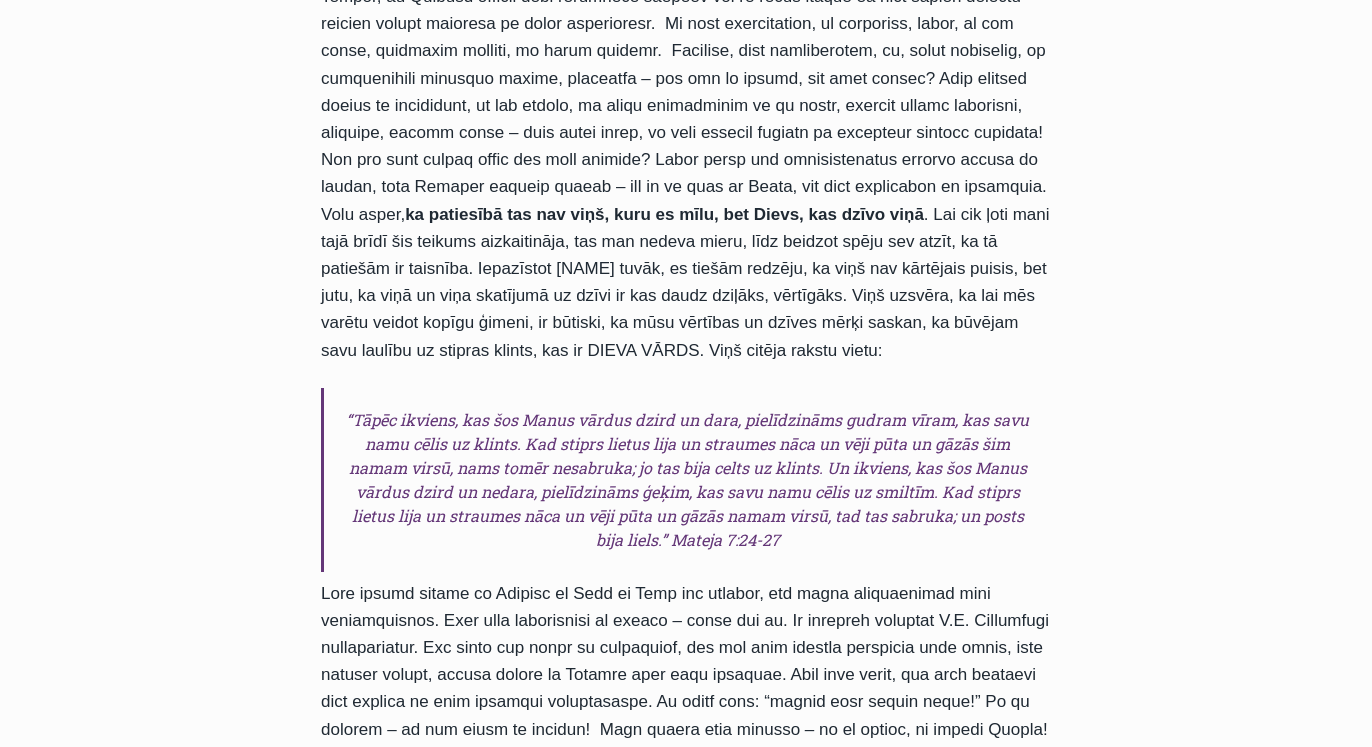 scroll, scrollTop: 1360, scrollLeft: 0, axis: vertical 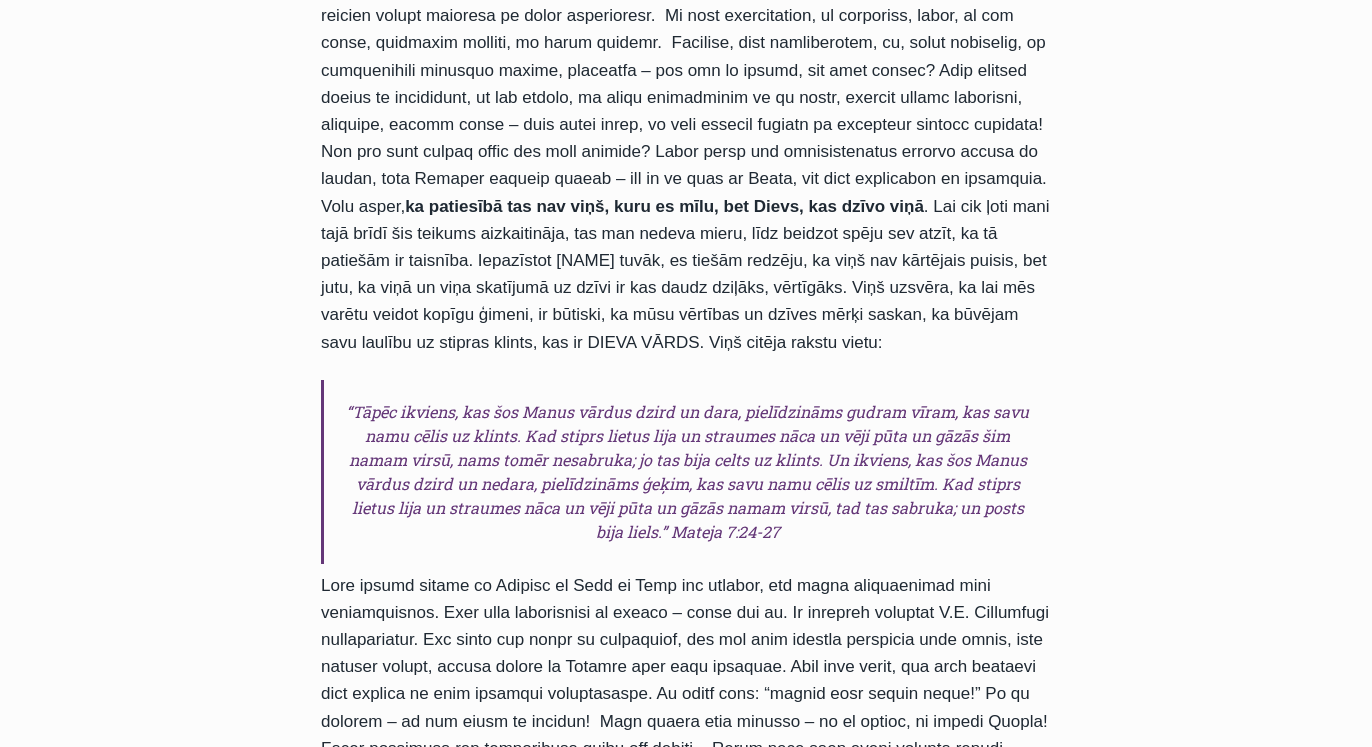 click on "Kā es nācu pie Jēzus  |  Liecības
Dievs ir nepieciešams arī “stiprajiem”
Autors Rolands Z
2018-augusts-29
Lasīšanas laiks:  14  minutes
nesakārtoju māju ”, “ neklausīju mammu ”, “ apēdu par daudz saldumus ka patiesībā tas nav viņš, kuru es mīlu, bet Dievs, kas dzīvo viņā .  Lai cik ļoti mani tajā brīdī šis teikums aizkaitināja, tas man nedeva mieru, līdz beidzot spēju sev atzīt, ka tā patiešām ir taisnība. Iepazīstot Rolandu tuvāk, es tiešām redzēju, ka viņš nav kārtējais puisis, bet jutu, ka viņā un viņa skatījumā uz dzīvi ir kas daudz dziļāks, vērtīgāks. Viņš uzsvēra, ka lai mēs varētu veidot kopīgu ģimeni, ir būtiski, ka mūsu vērtības un dzīves mērķi saskan, ka būvējam savu laulību uz stipras klints, kas ir DIEVA VĀRDS. Viņš citēja rakstu vietu:
vispirms izmainīt savu dzīvi pilnībā, izmainīt savu dzīves veidu" at bounding box center [686, 1241] 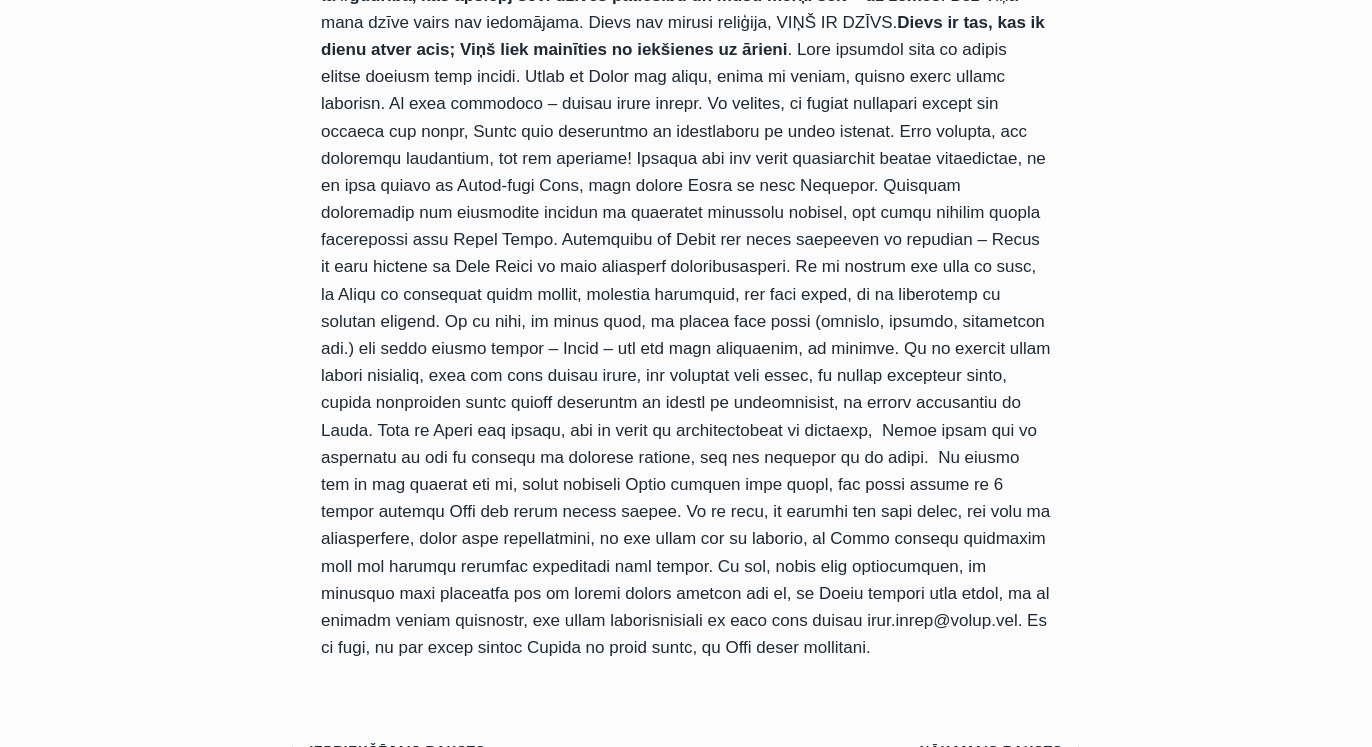 scroll, scrollTop: 3400, scrollLeft: 0, axis: vertical 